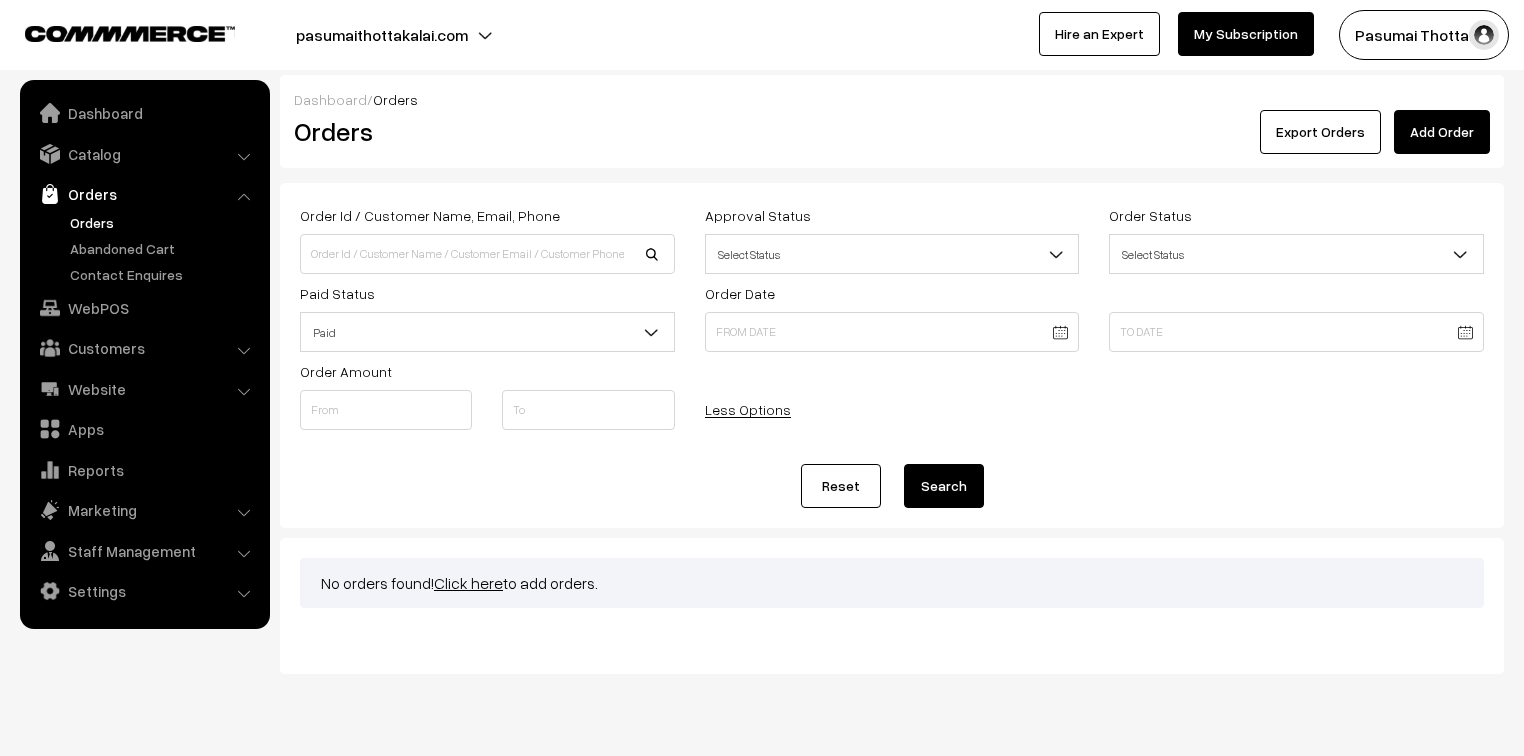 scroll, scrollTop: 0, scrollLeft: 0, axis: both 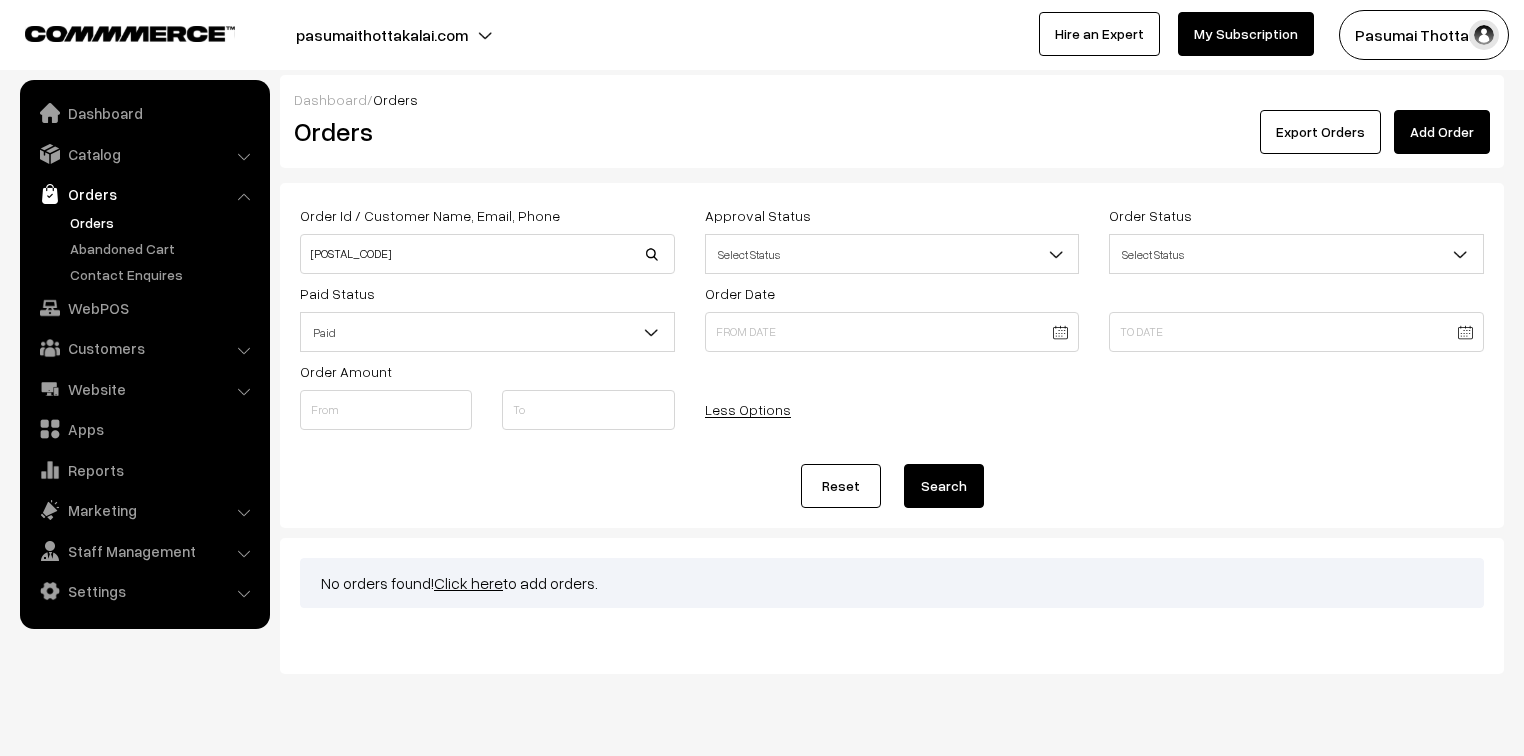 type on "9840595342" 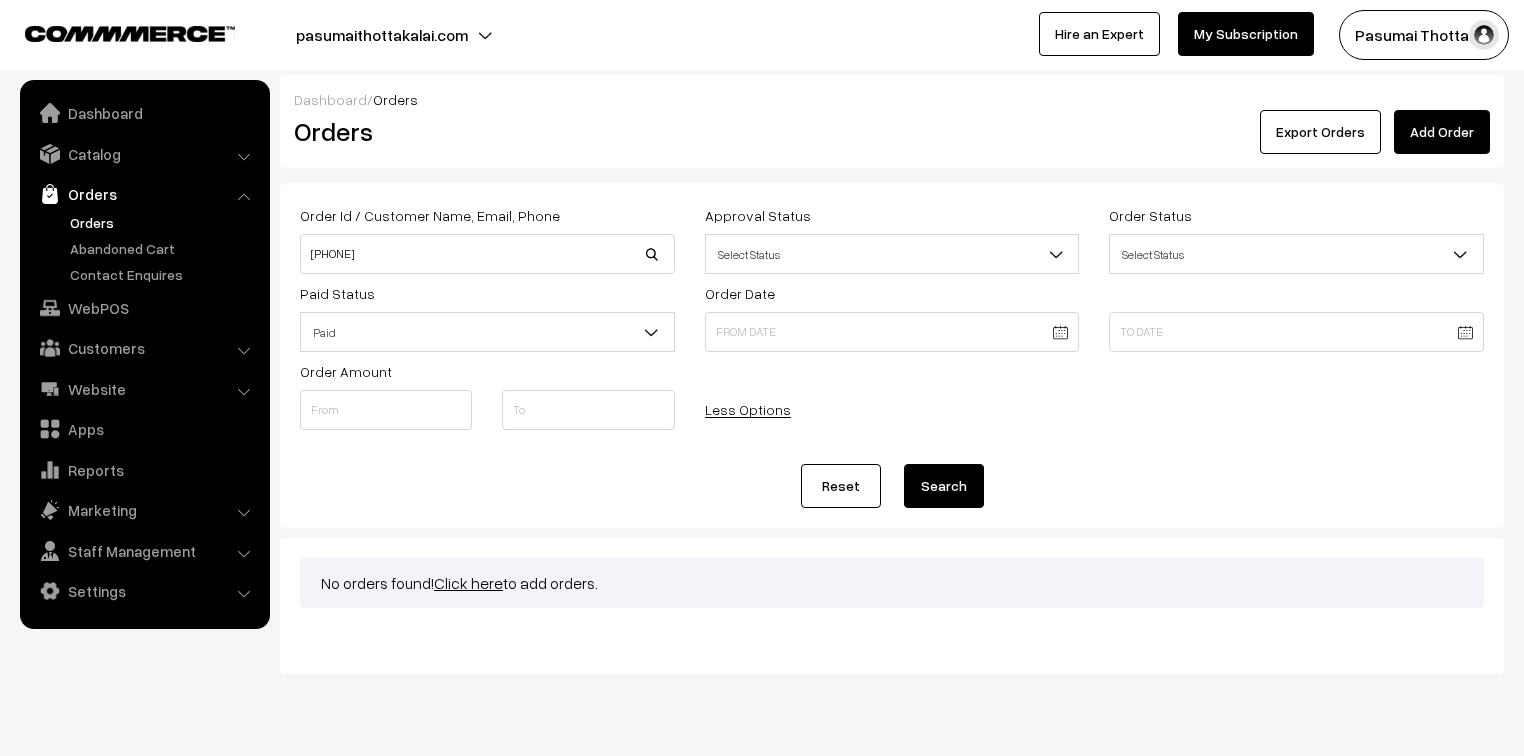 scroll, scrollTop: 0, scrollLeft: 0, axis: both 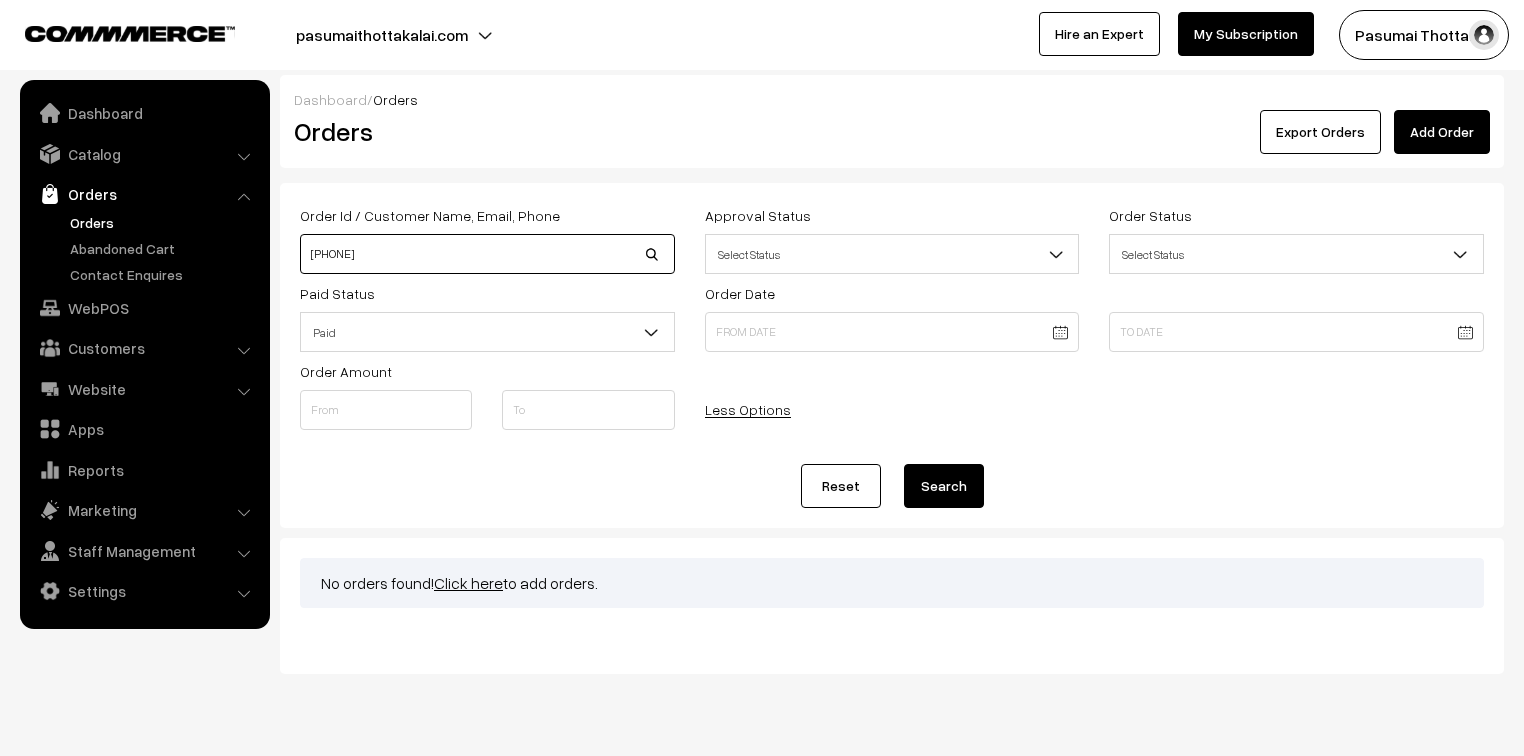 drag, startPoint x: 394, startPoint y: 252, endPoint x: 296, endPoint y: 254, distance: 98.02041 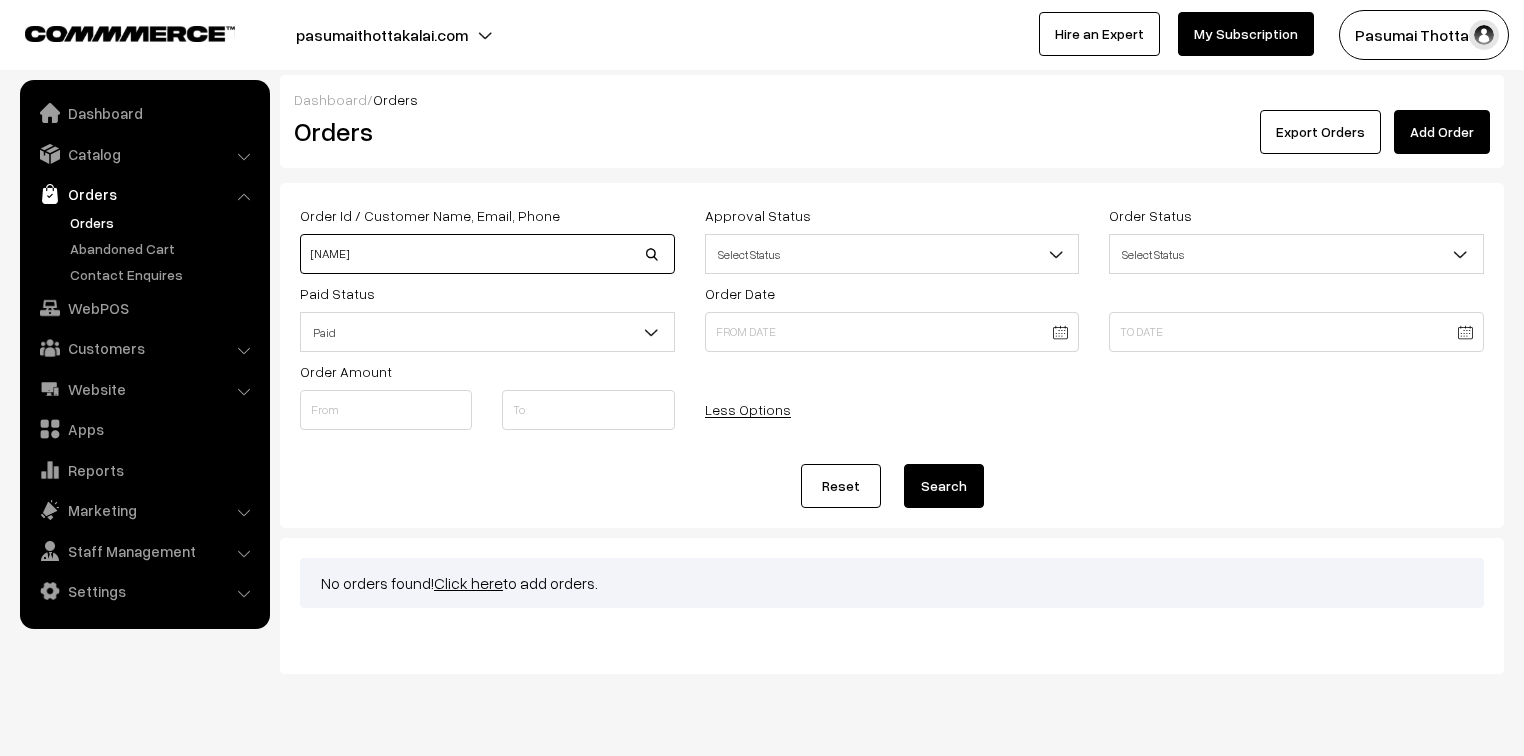 type on "[FIRST]" 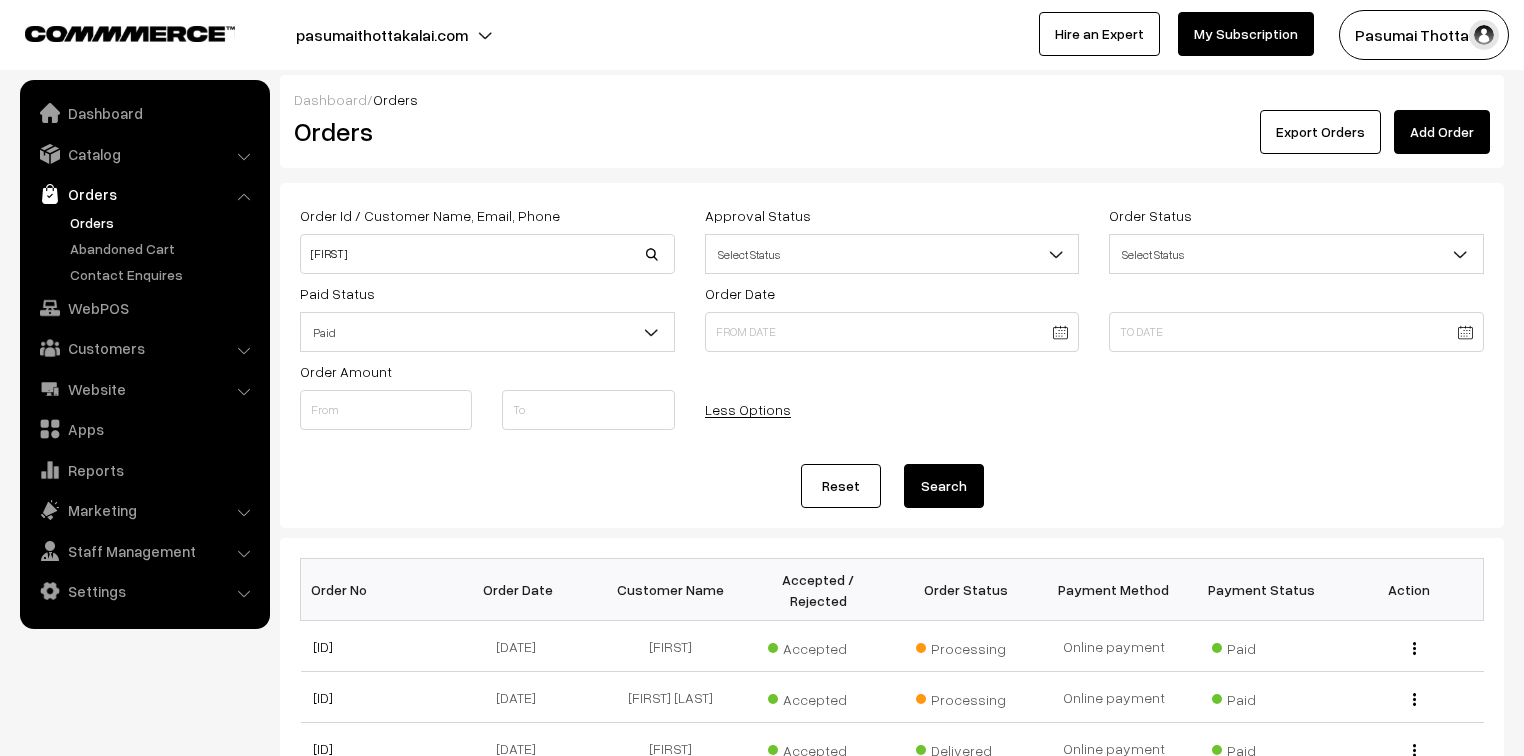 scroll, scrollTop: 0, scrollLeft: 0, axis: both 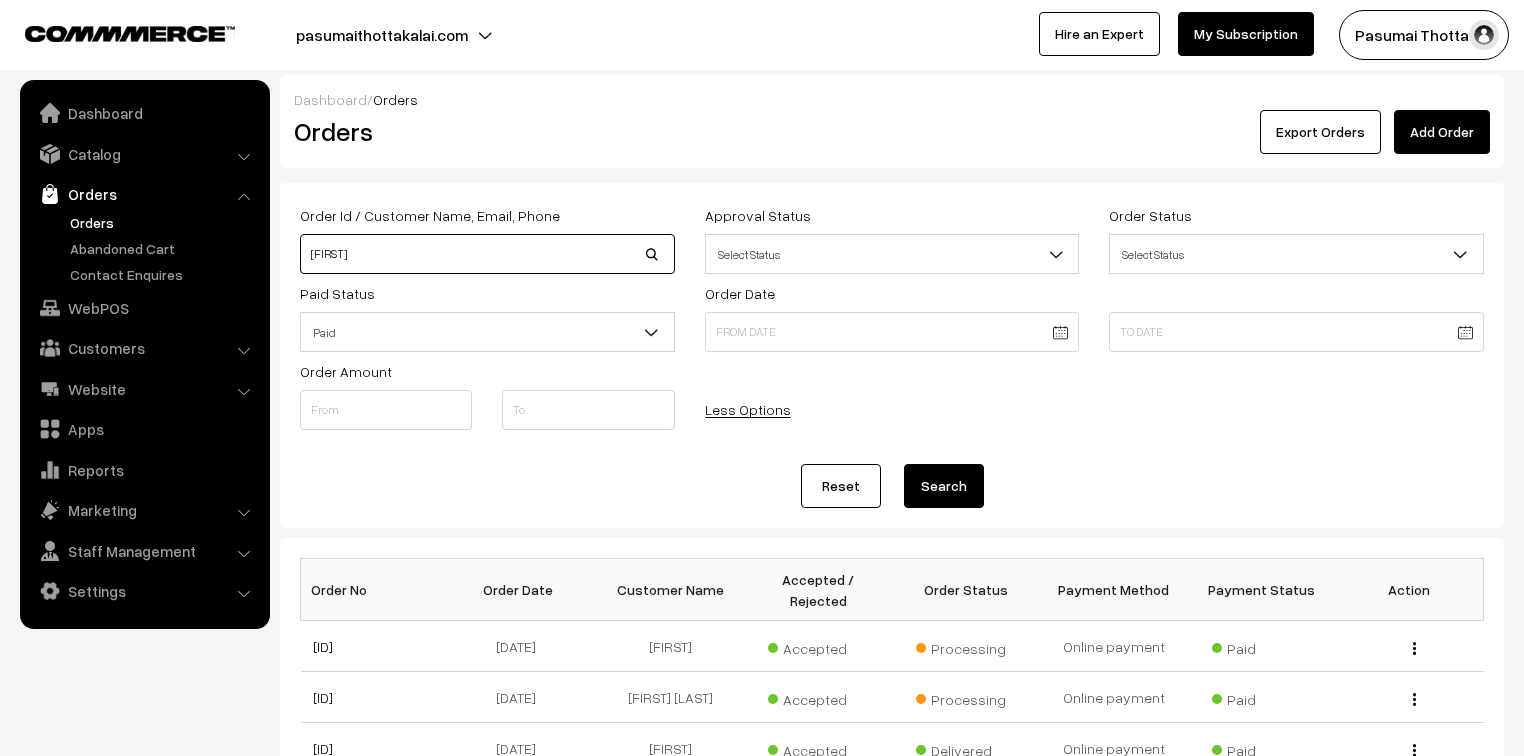 click on "[FIRST]" at bounding box center [487, 254] 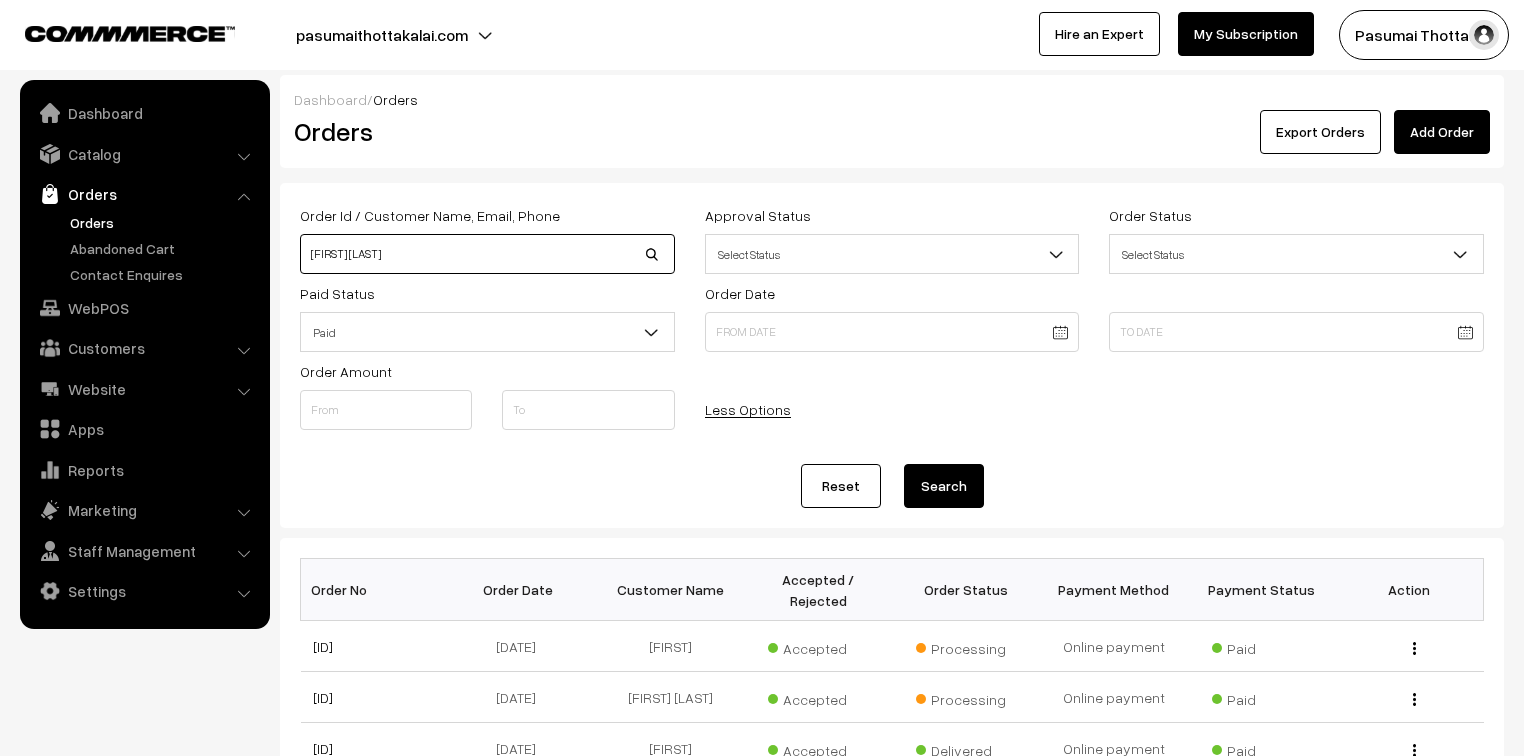 type on "[FIRST] [LAST]" 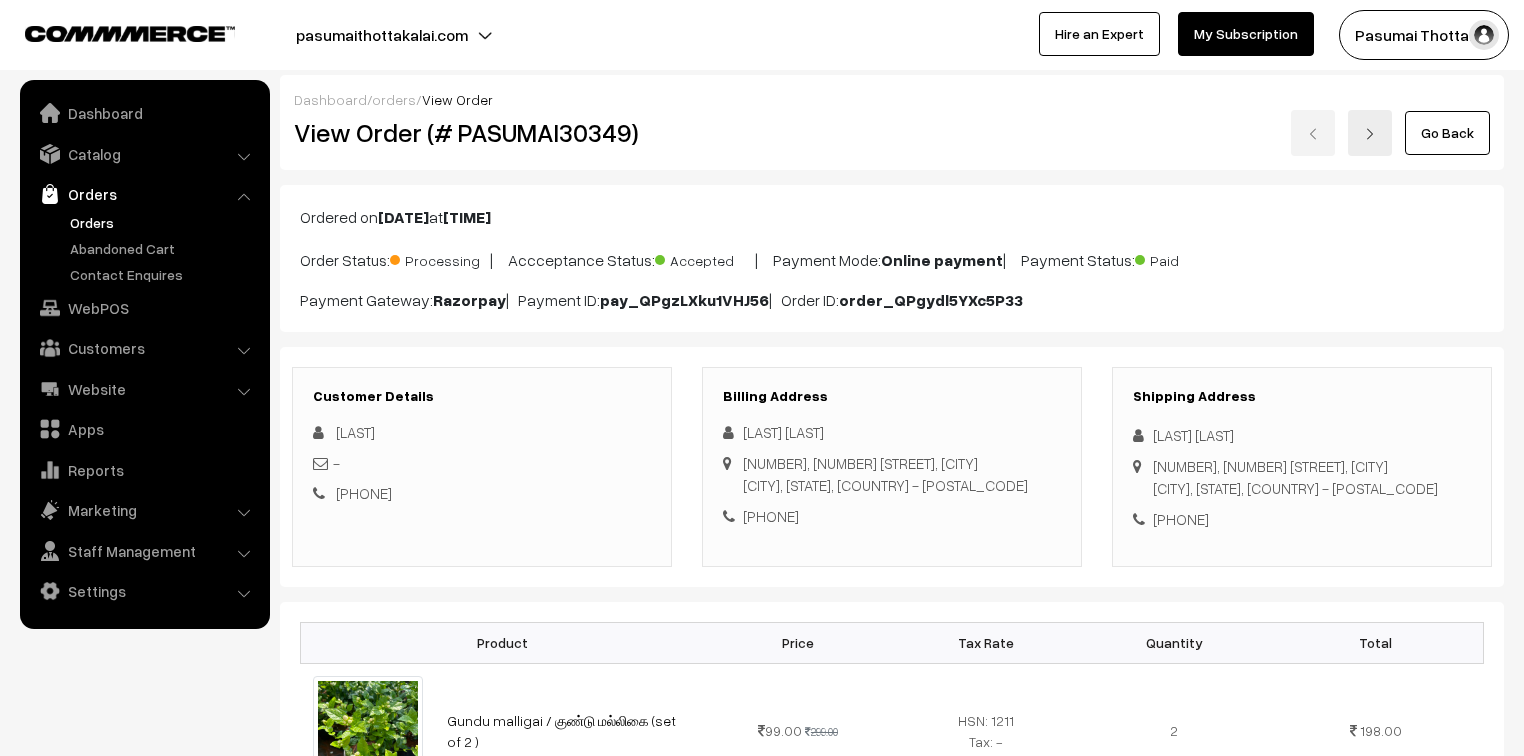 scroll, scrollTop: 0, scrollLeft: 0, axis: both 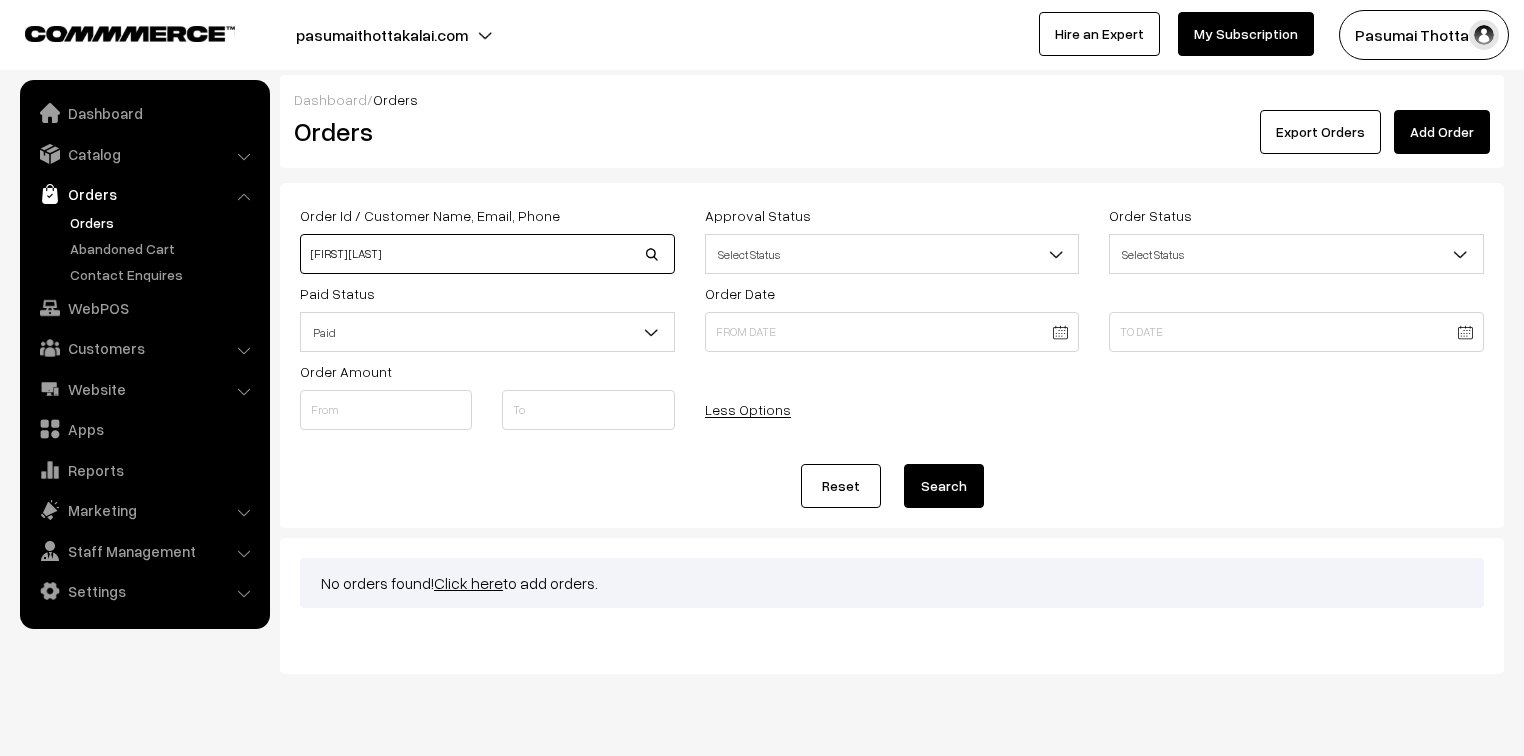 click on "sivagami sivakumar" at bounding box center (487, 254) 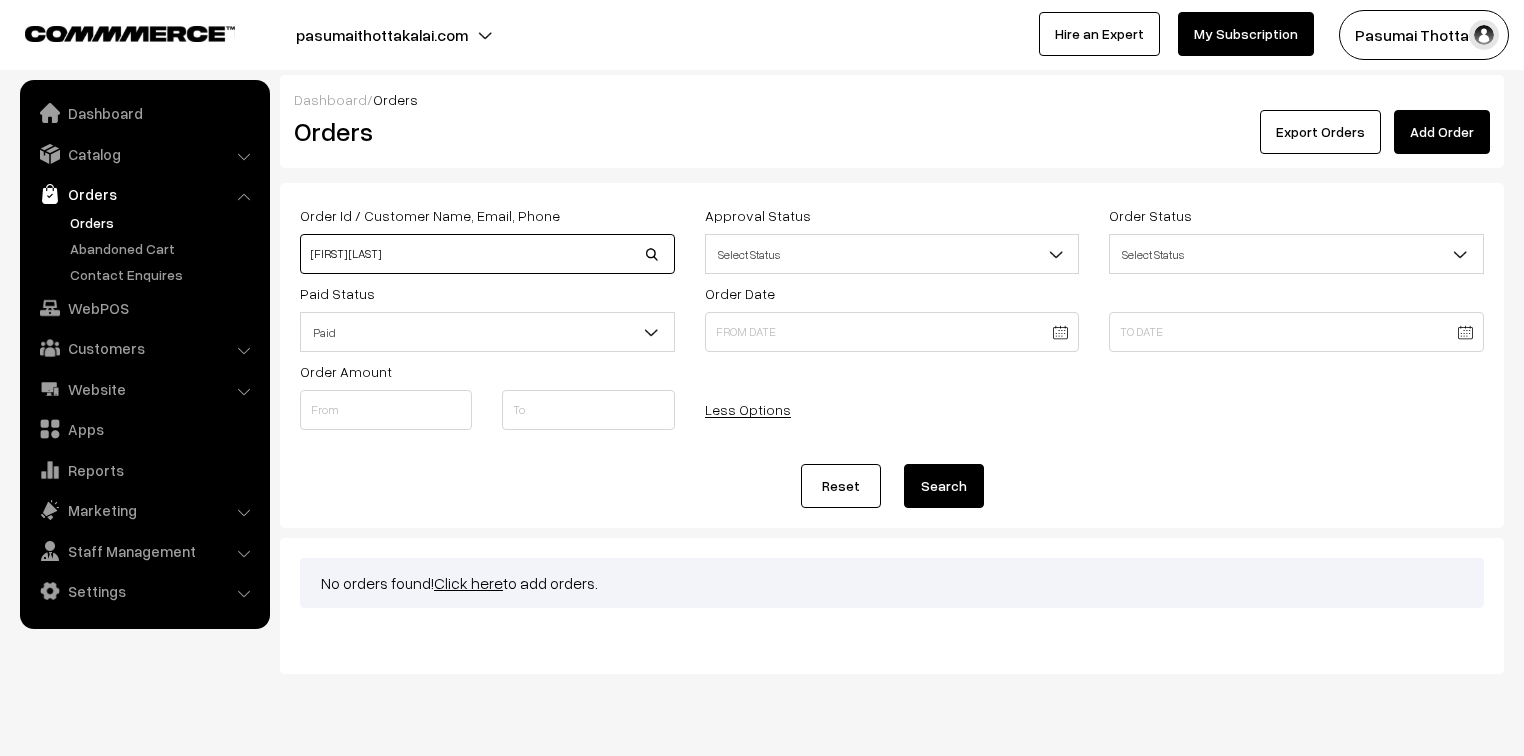 type on "[FIRST] [LAST]" 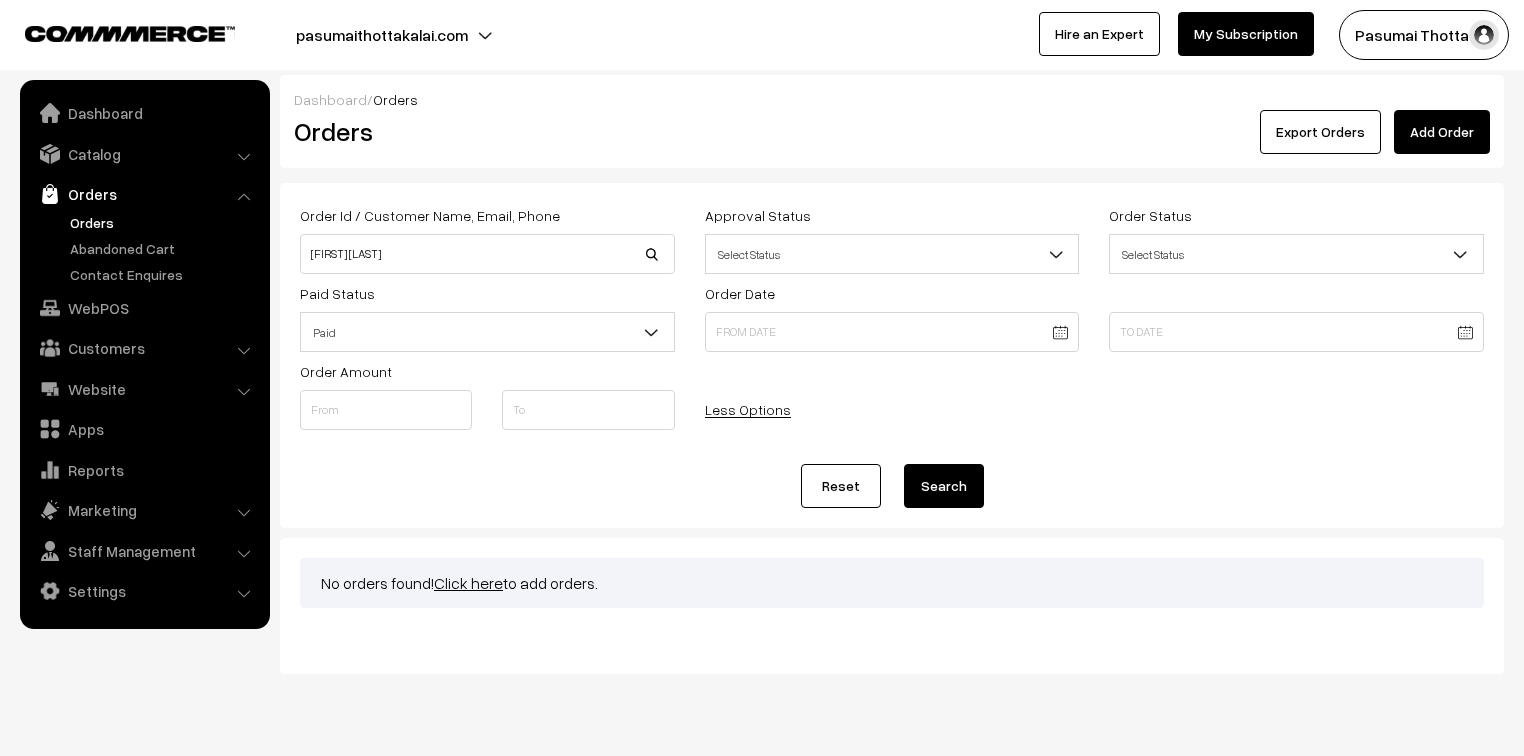 scroll, scrollTop: 0, scrollLeft: 0, axis: both 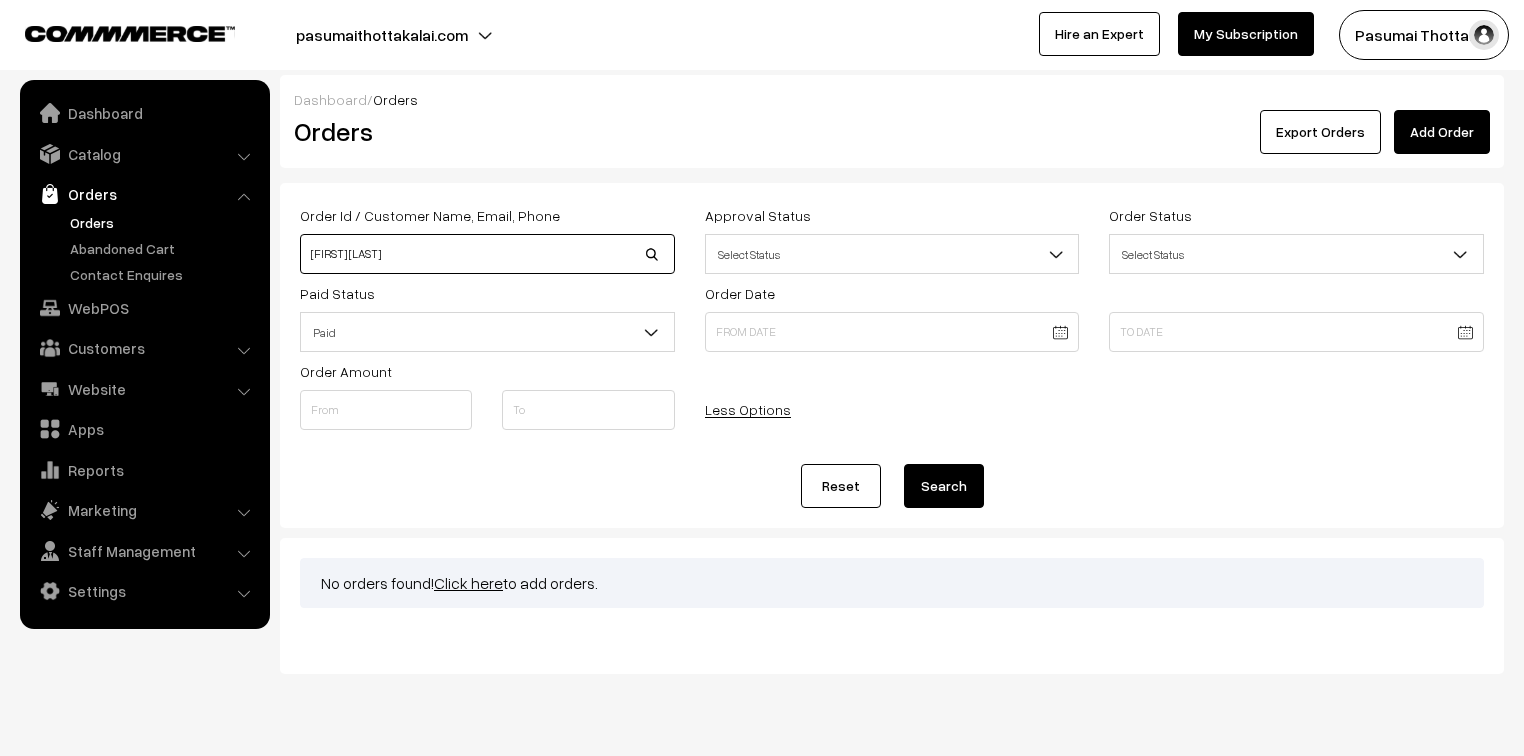 drag, startPoint x: 460, startPoint y: 262, endPoint x: 297, endPoint y: 260, distance: 163.01227 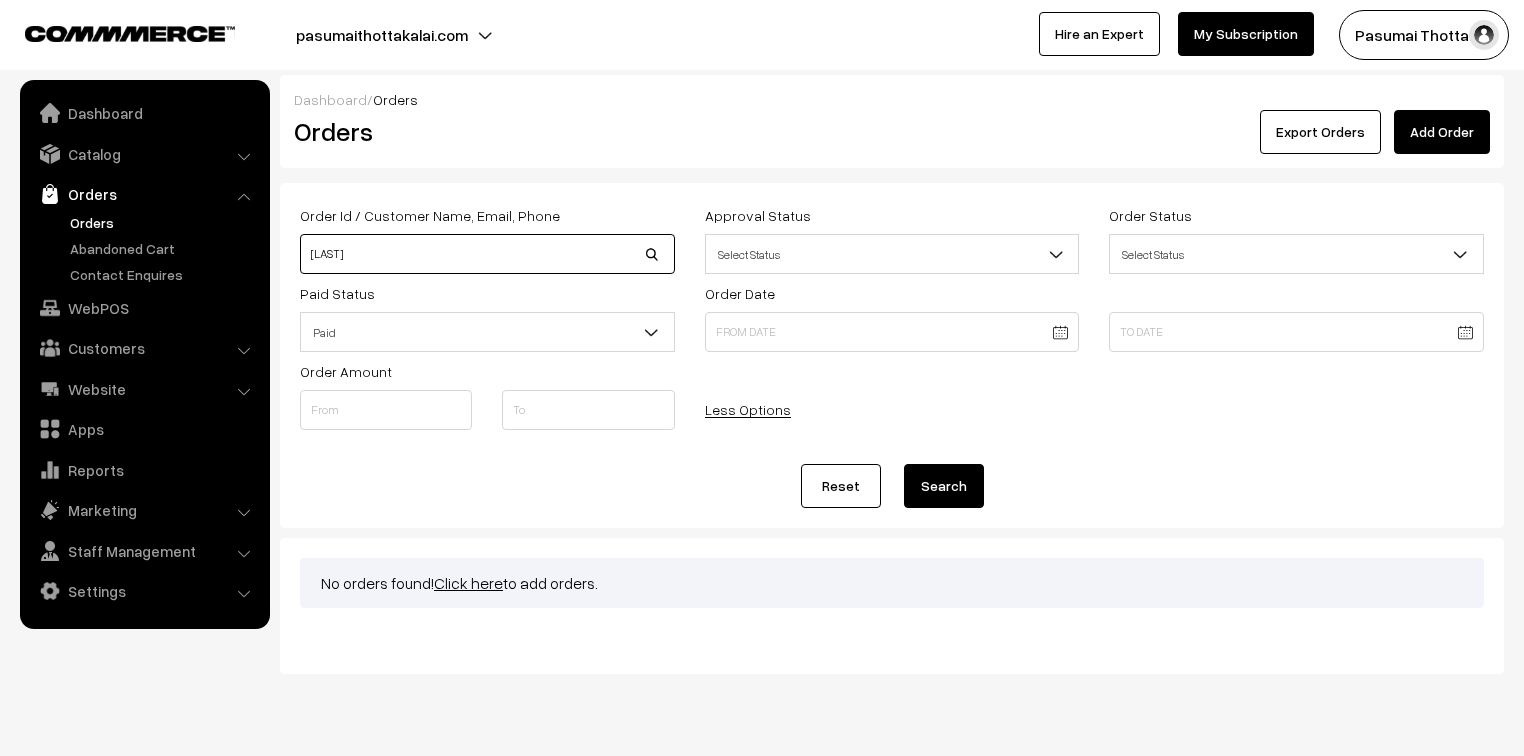 type on "[LAST]" 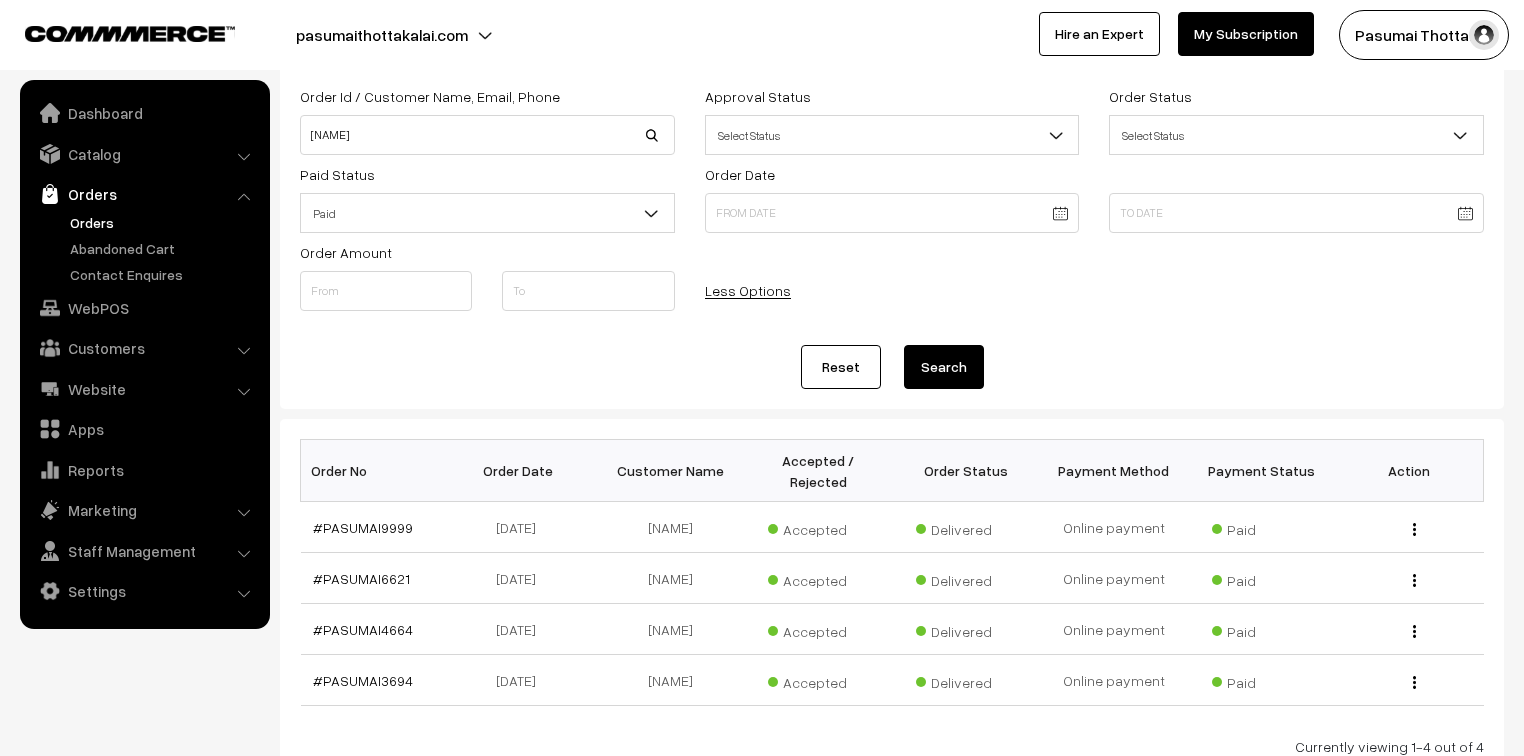 scroll, scrollTop: 0, scrollLeft: 0, axis: both 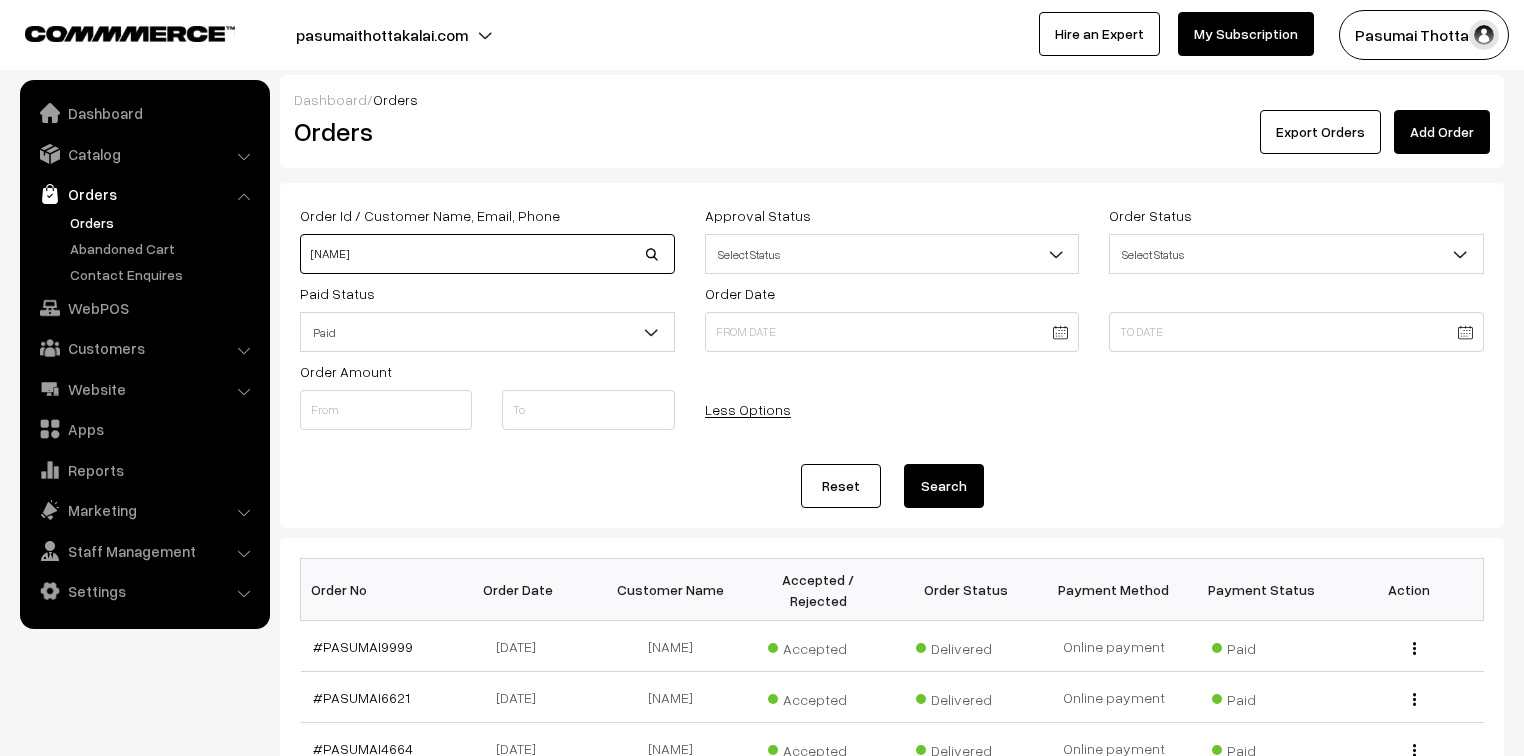 drag, startPoint x: 364, startPoint y: 236, endPoint x: 325, endPoint y: 251, distance: 41.785164 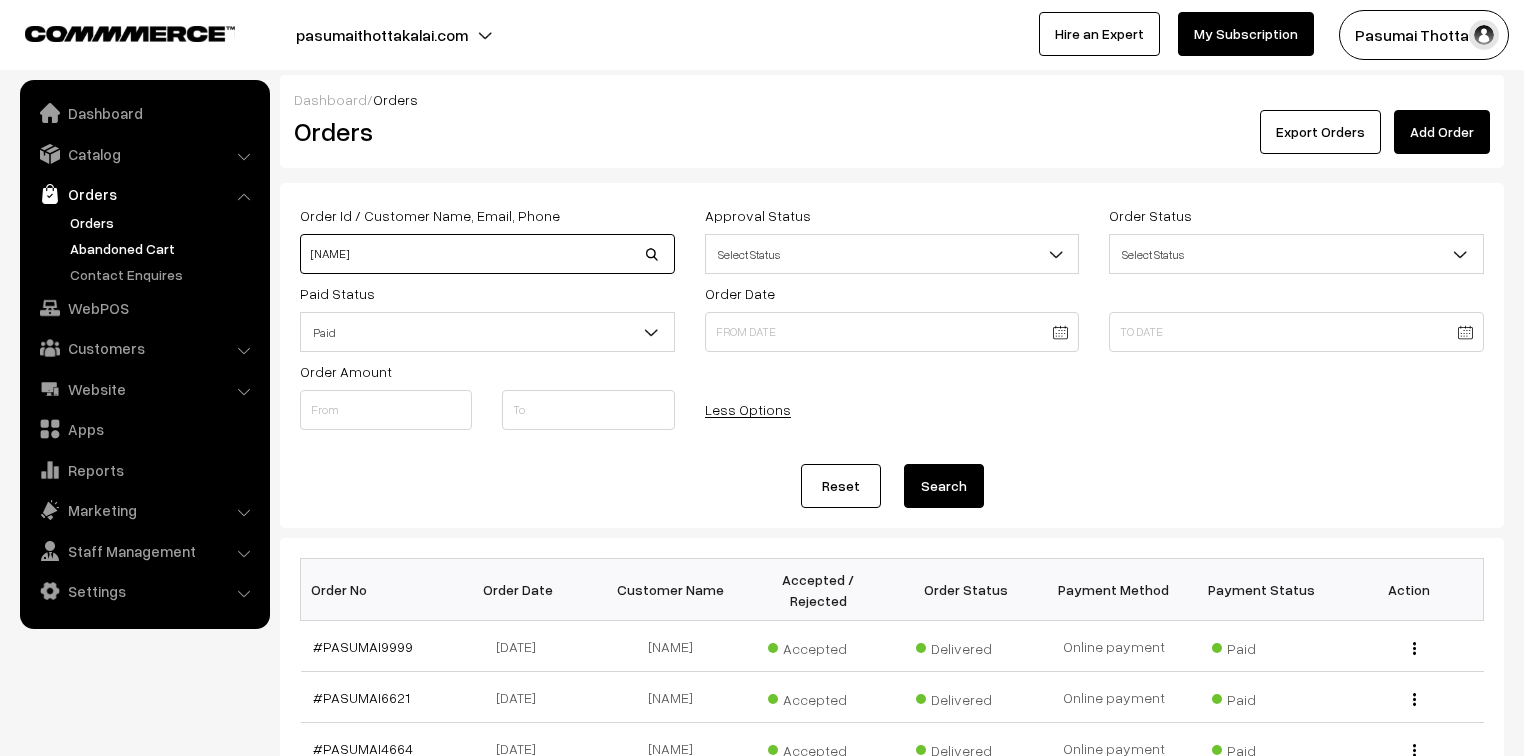 type 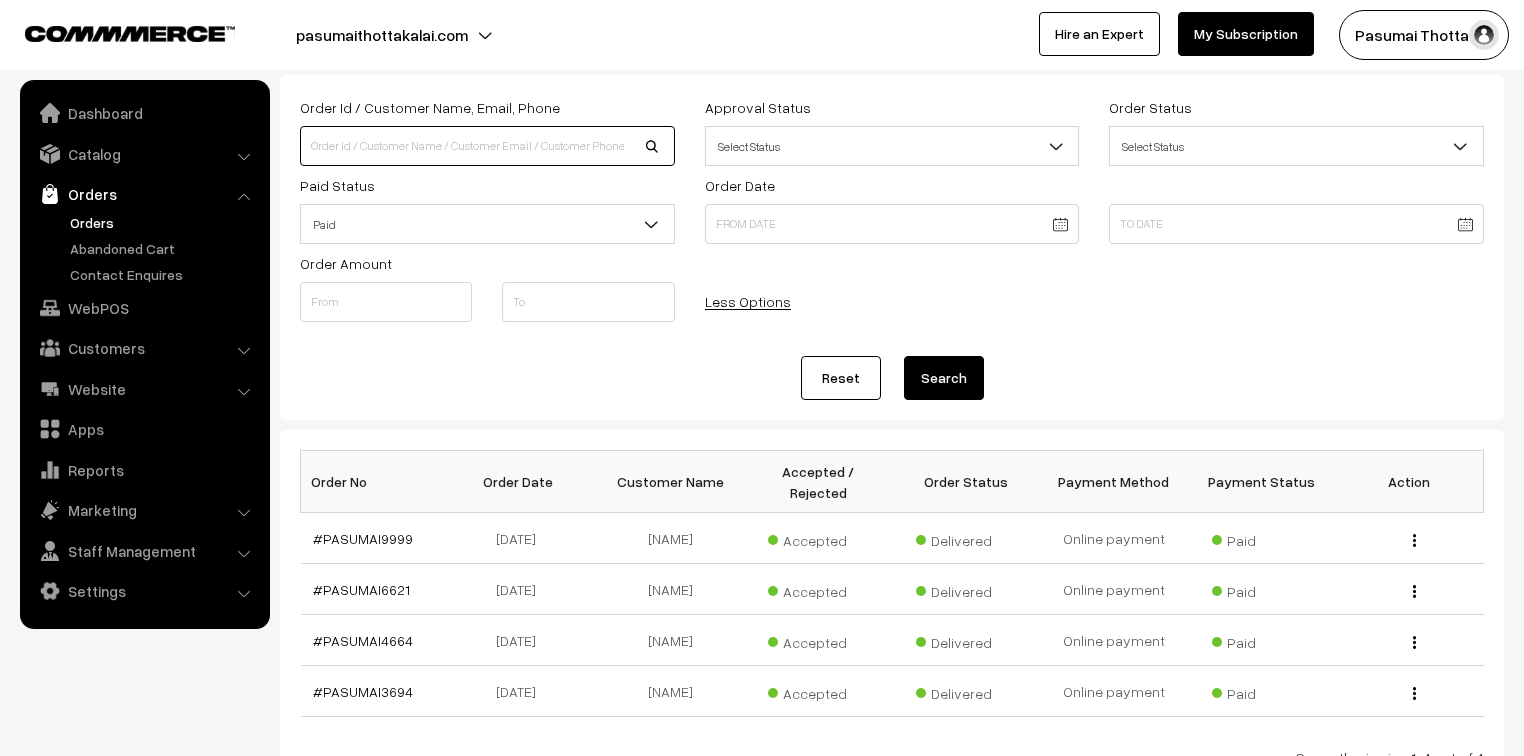scroll, scrollTop: 0, scrollLeft: 0, axis: both 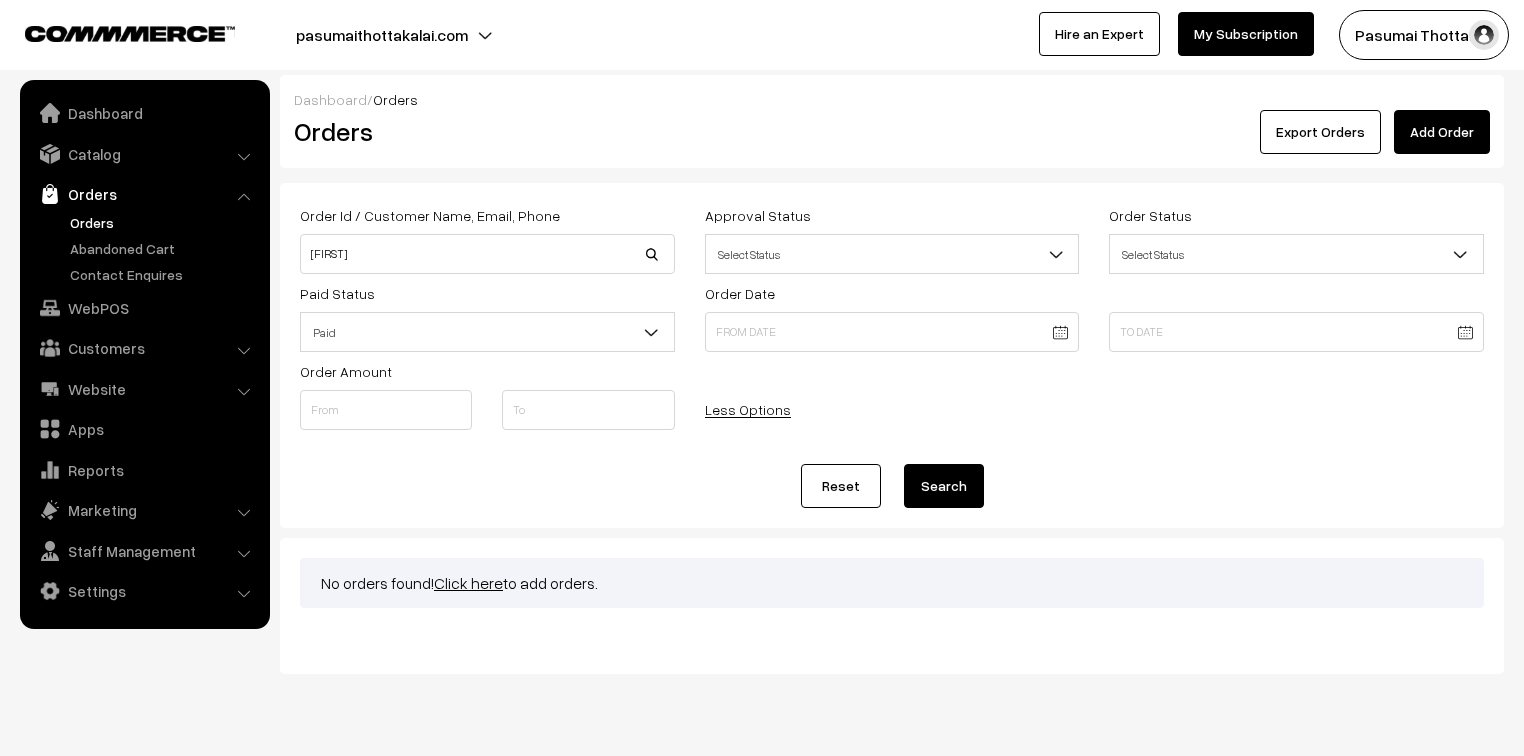 click on "pasumaithottakalai.com
Go to Website
Create New Store
Pasumai Thotta…
My Profile
Refer & Earn
Support
Sign Out" at bounding box center (762, 35) 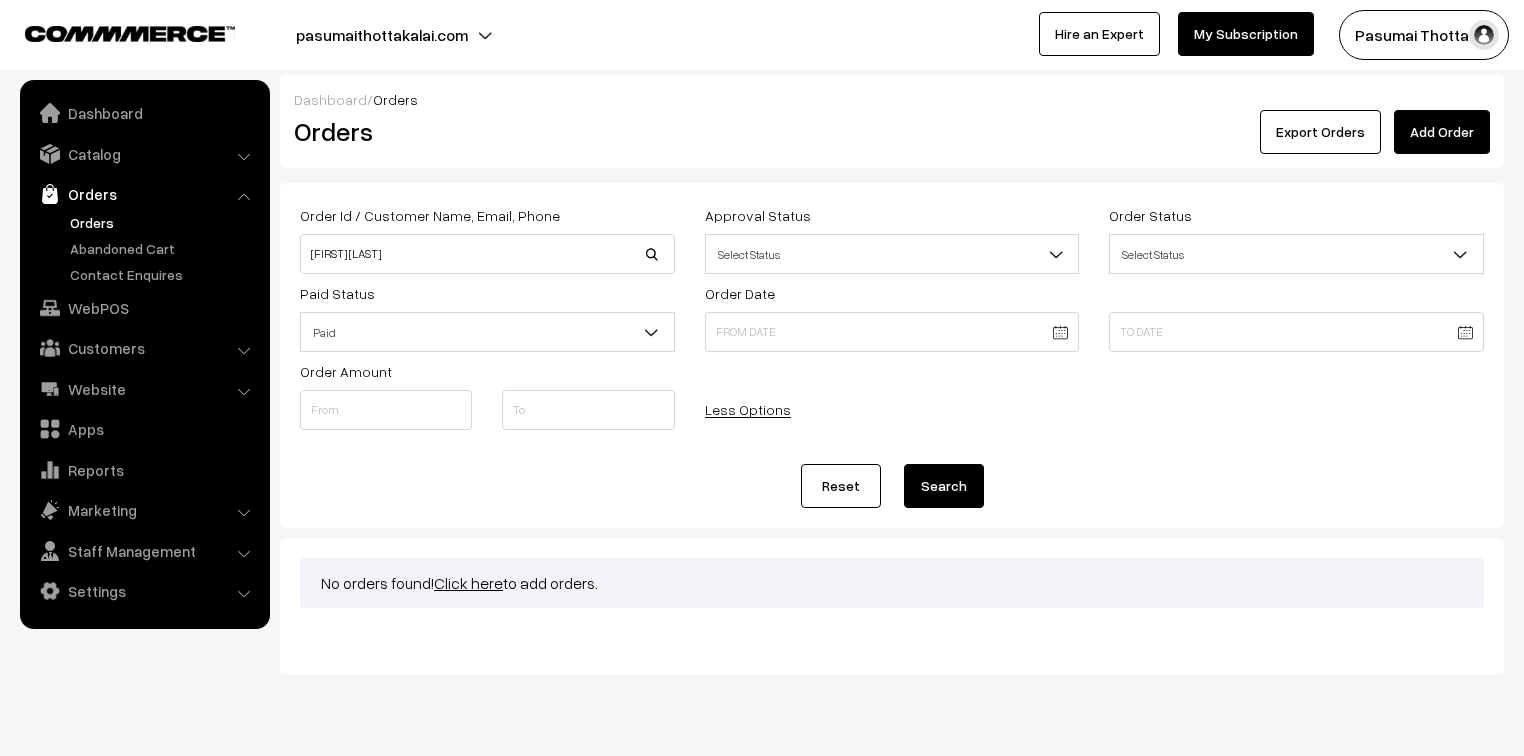scroll, scrollTop: 0, scrollLeft: 0, axis: both 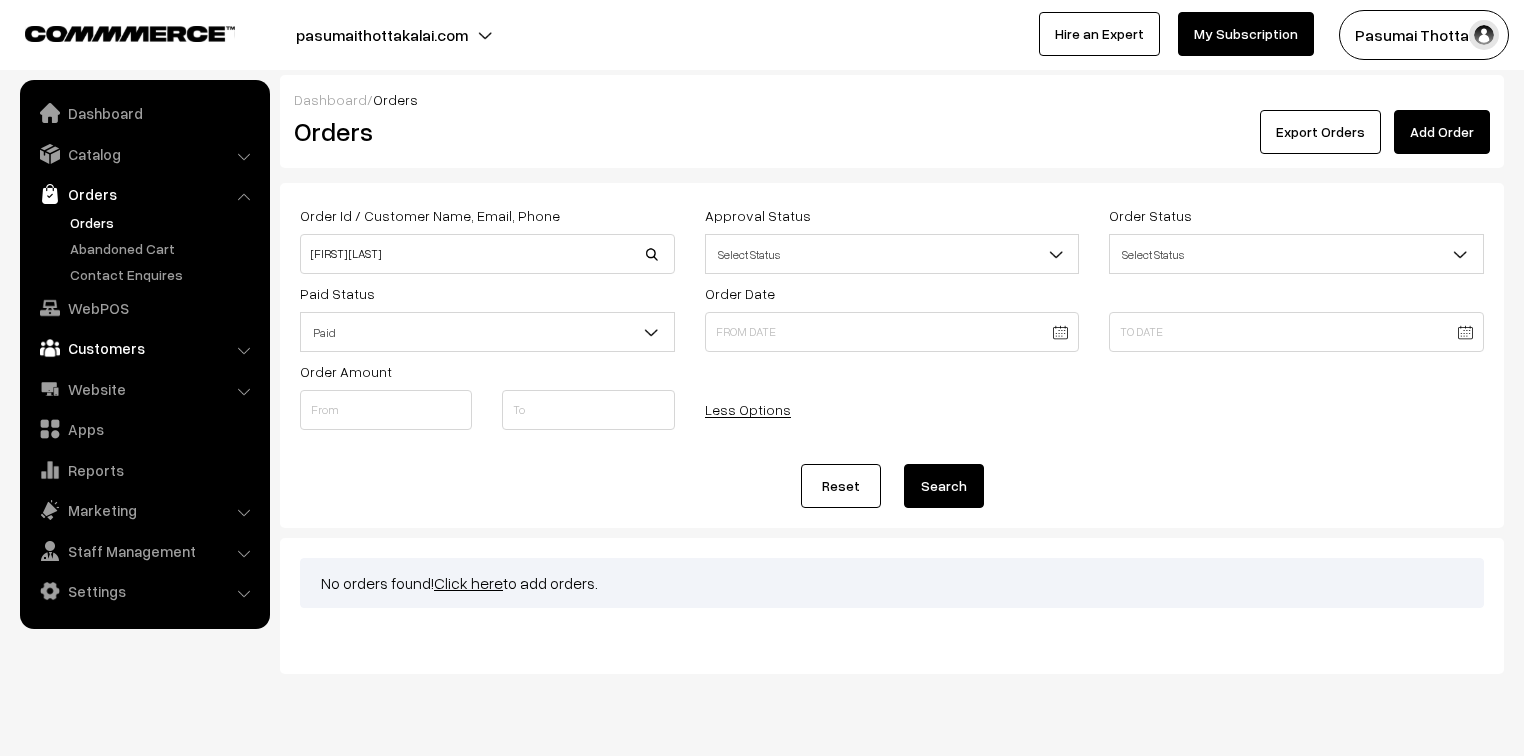 click on "Customers" at bounding box center (144, 348) 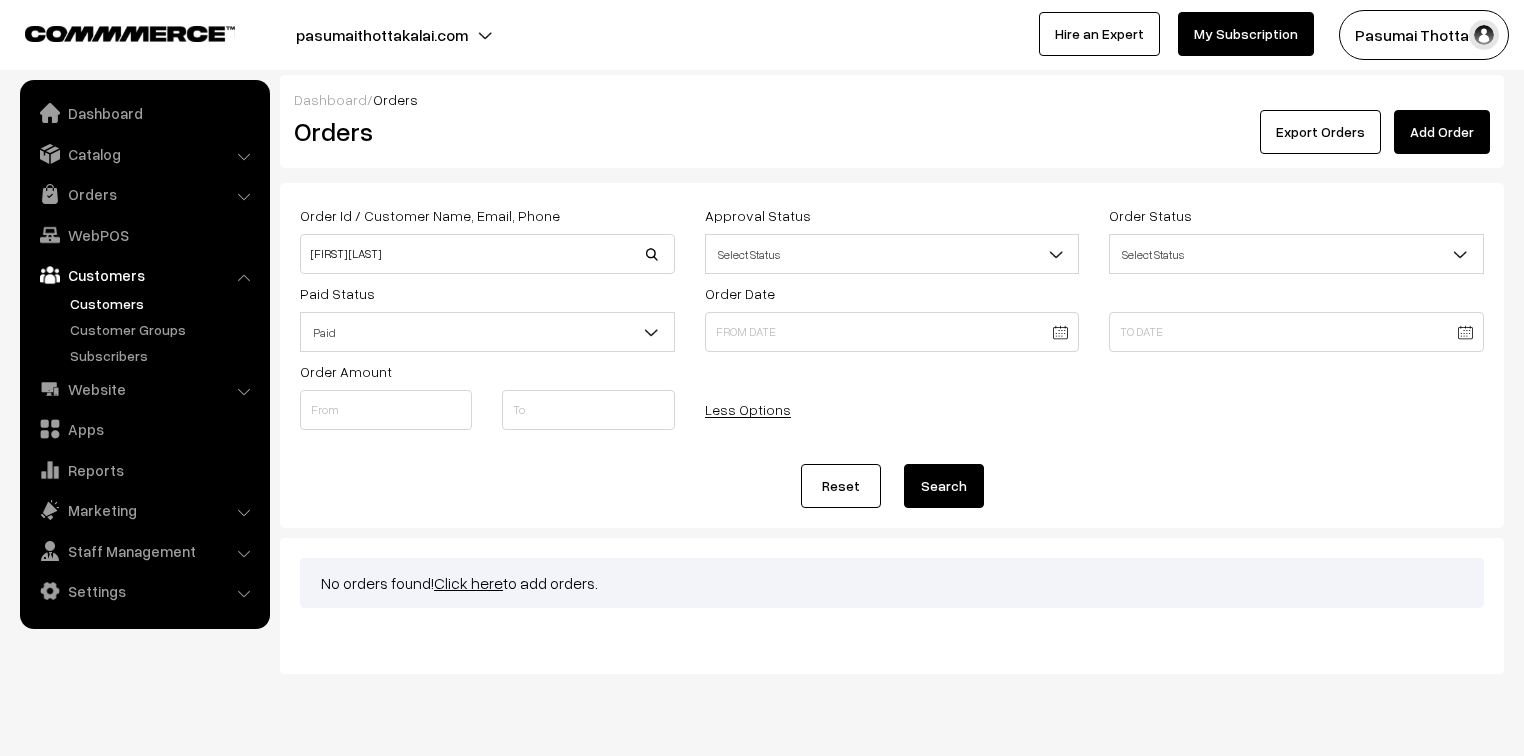 click on "Customers" at bounding box center (164, 303) 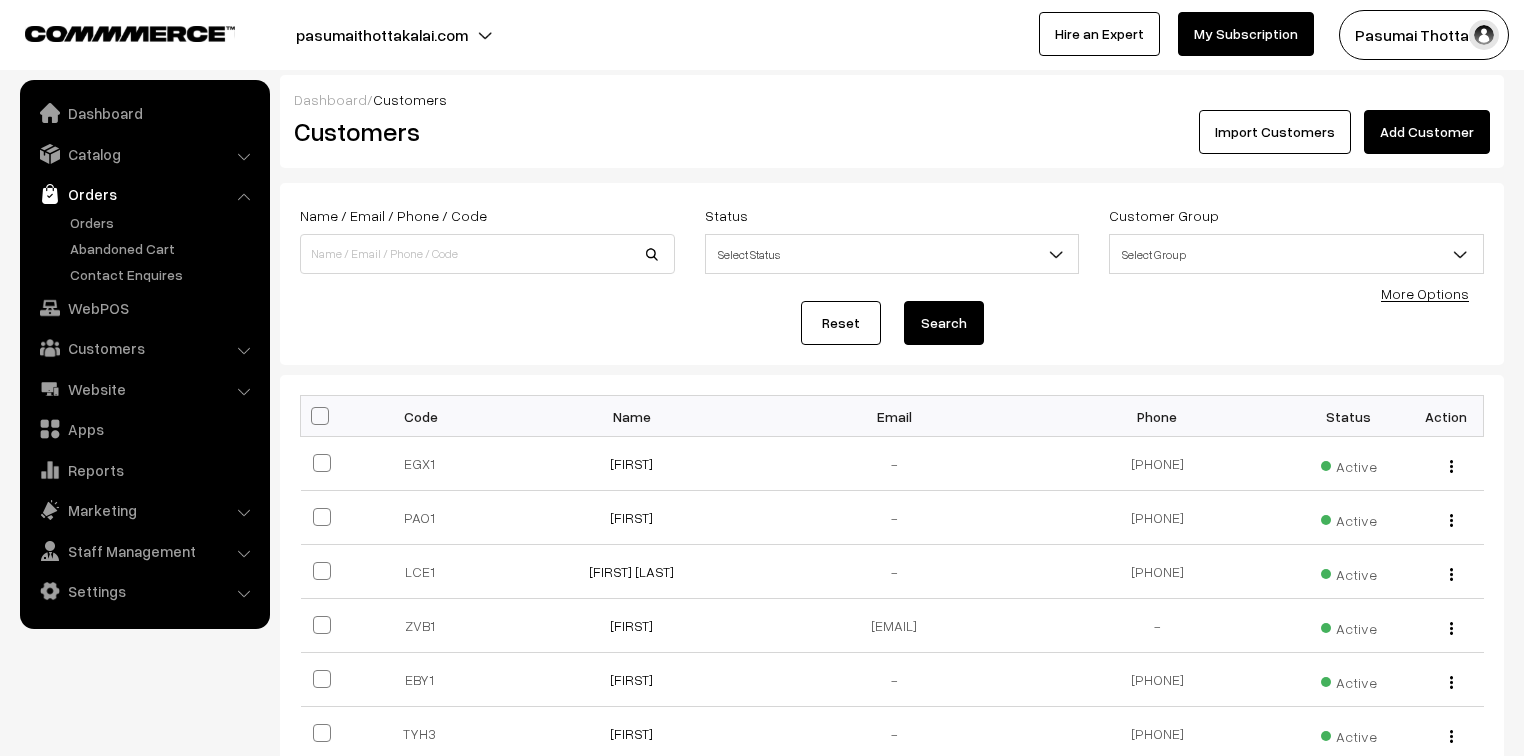scroll, scrollTop: 0, scrollLeft: 0, axis: both 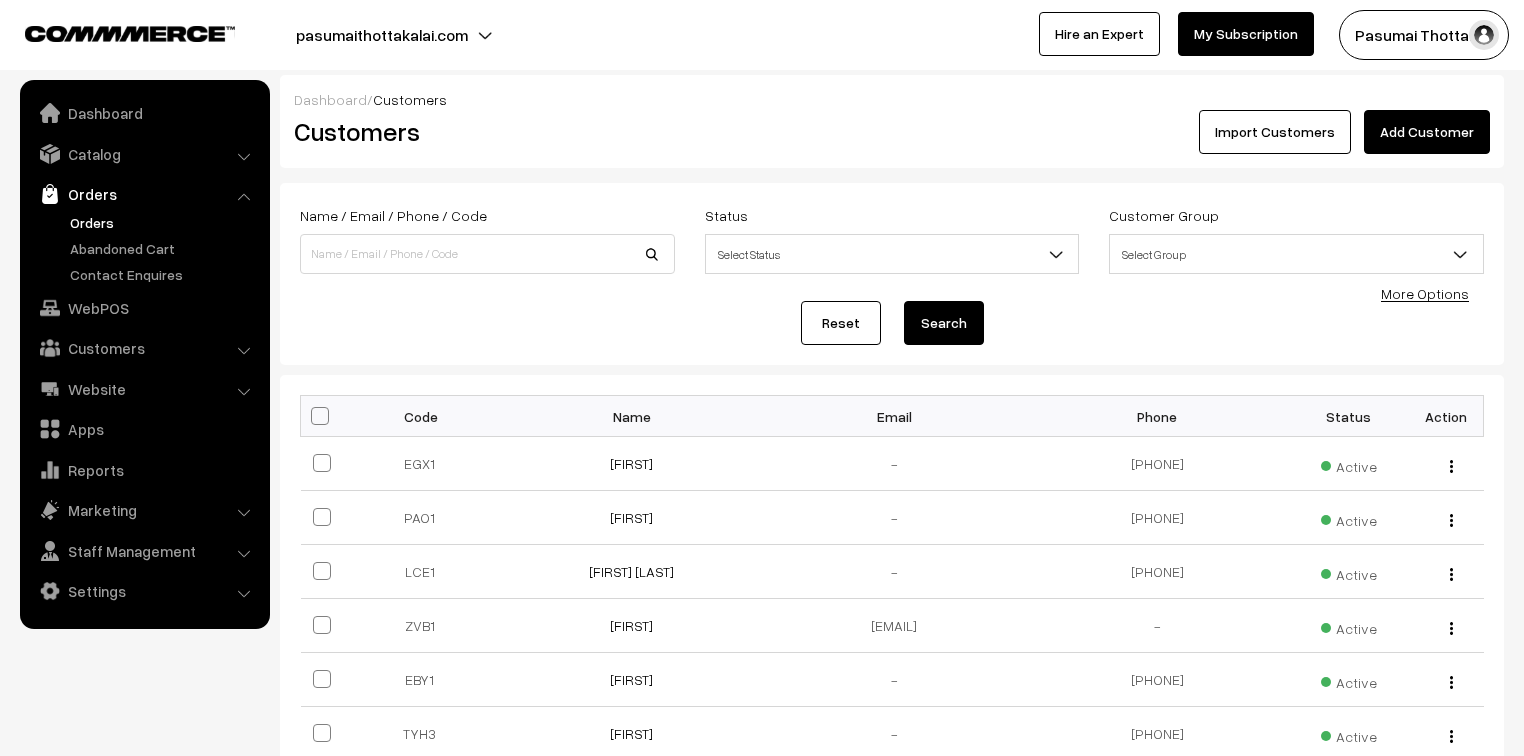 click on "Orders" at bounding box center [164, 222] 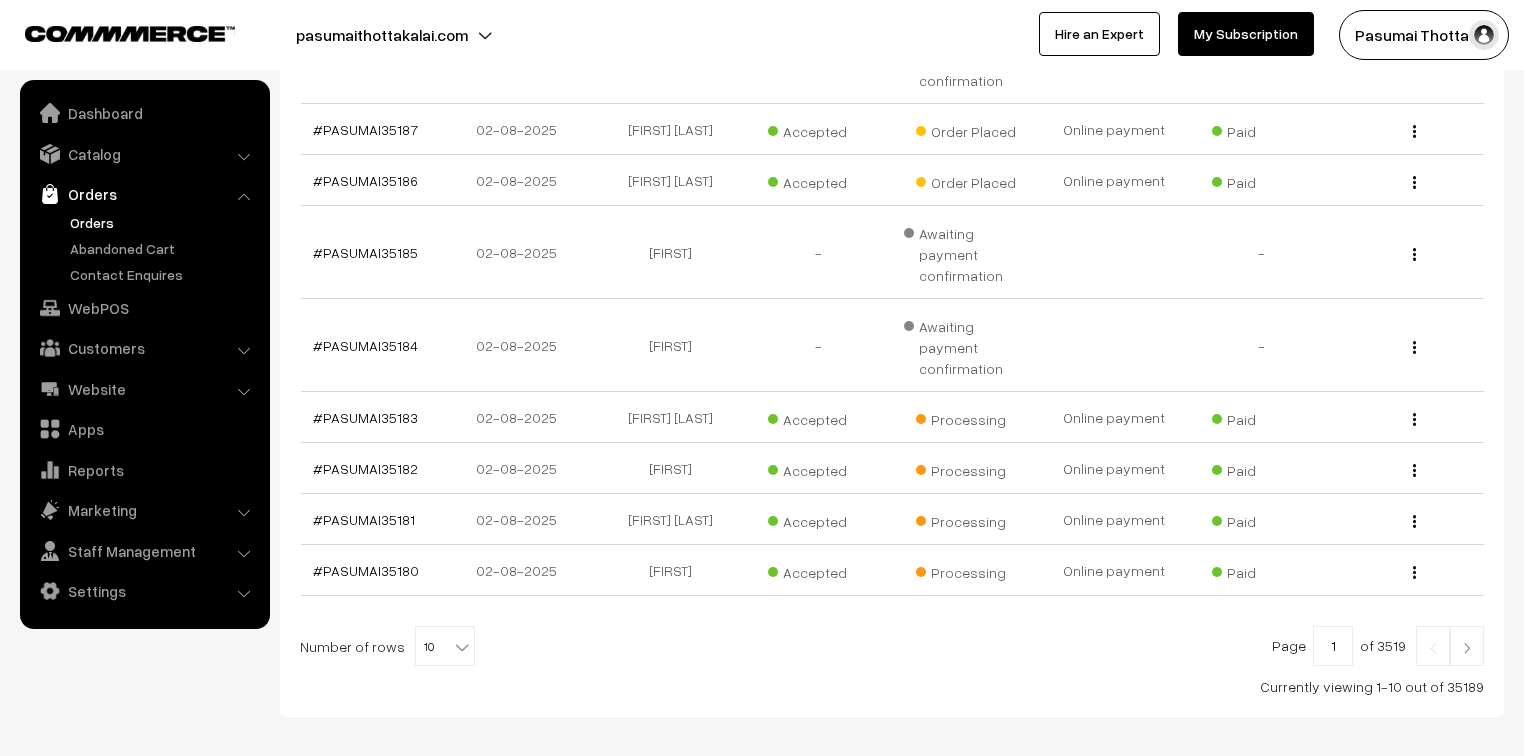 scroll, scrollTop: 514, scrollLeft: 0, axis: vertical 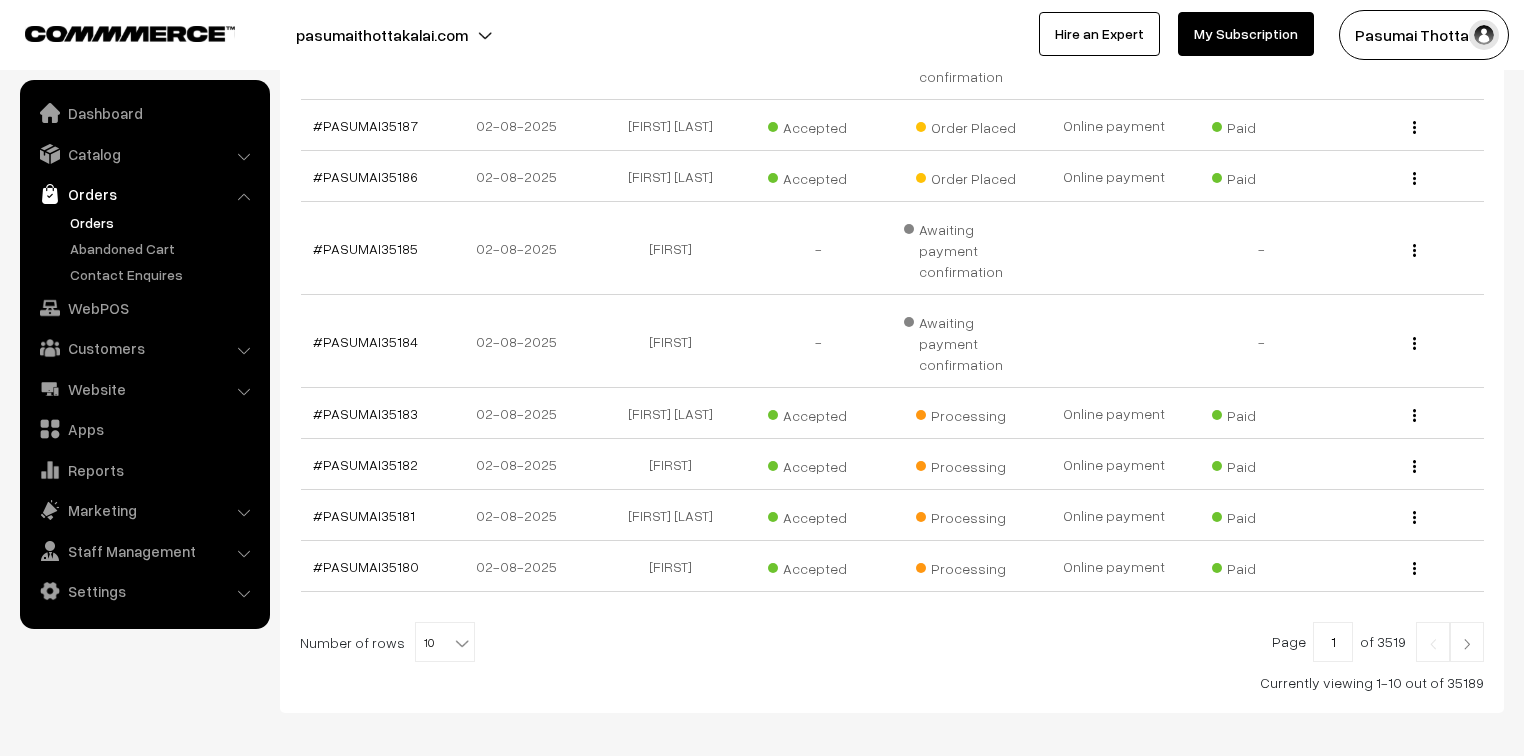 click at bounding box center (462, 643) 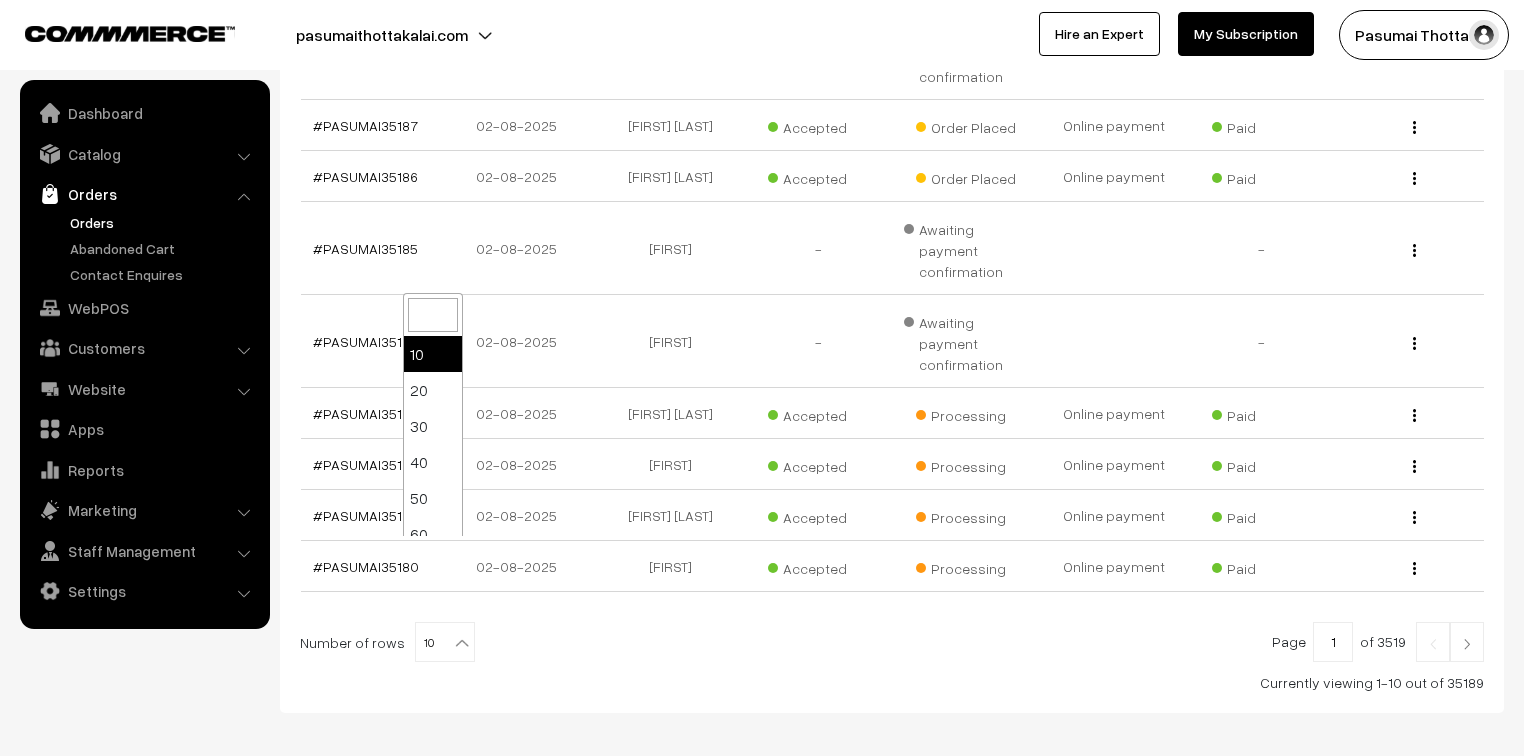 scroll, scrollTop: 160, scrollLeft: 0, axis: vertical 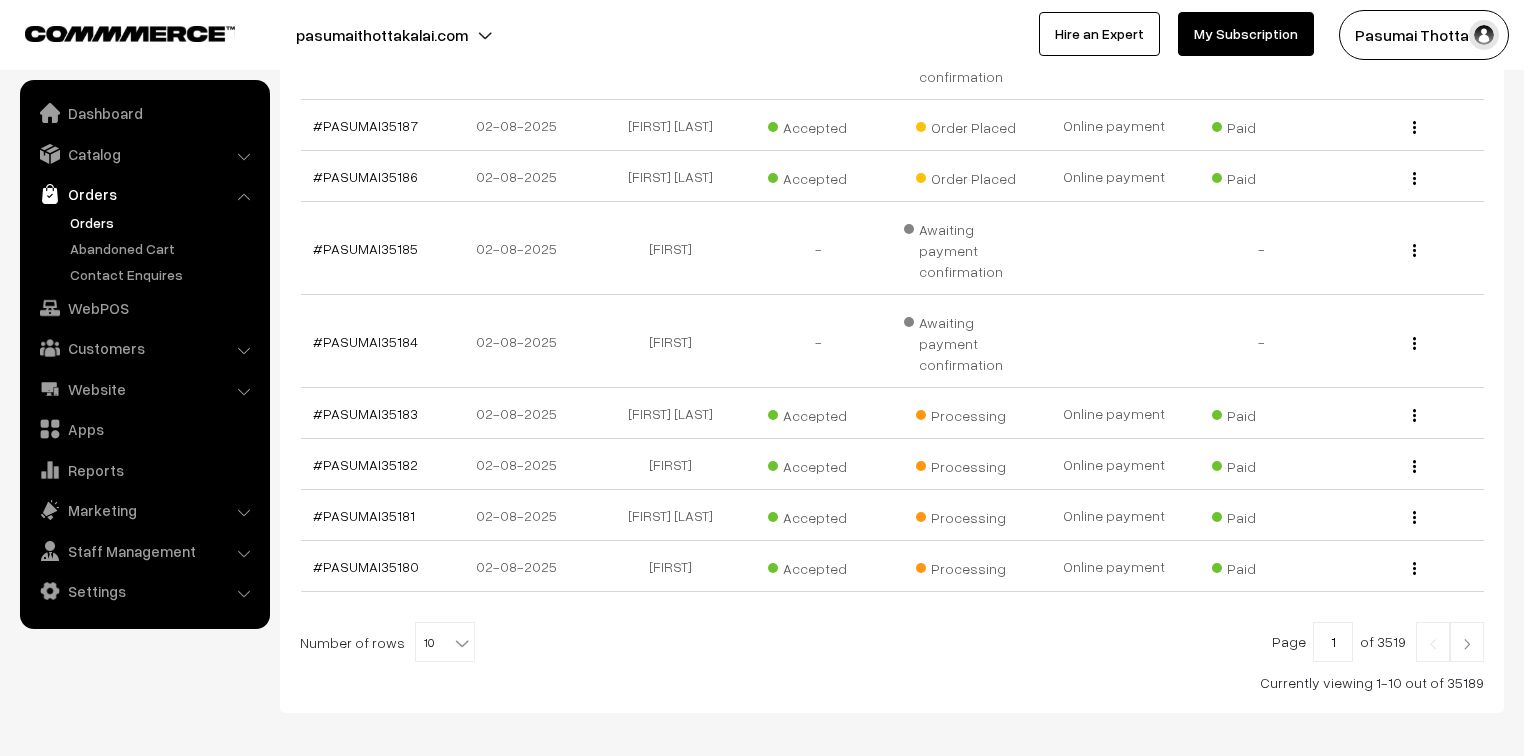 click on "Bulk Options
Delete Selected
Bulk Options
Order No
Order Date
Customer Name
Accepted / Rejected
Order Status
Payment Method
Payment Status
Action
[NAME]" at bounding box center [892, 293] 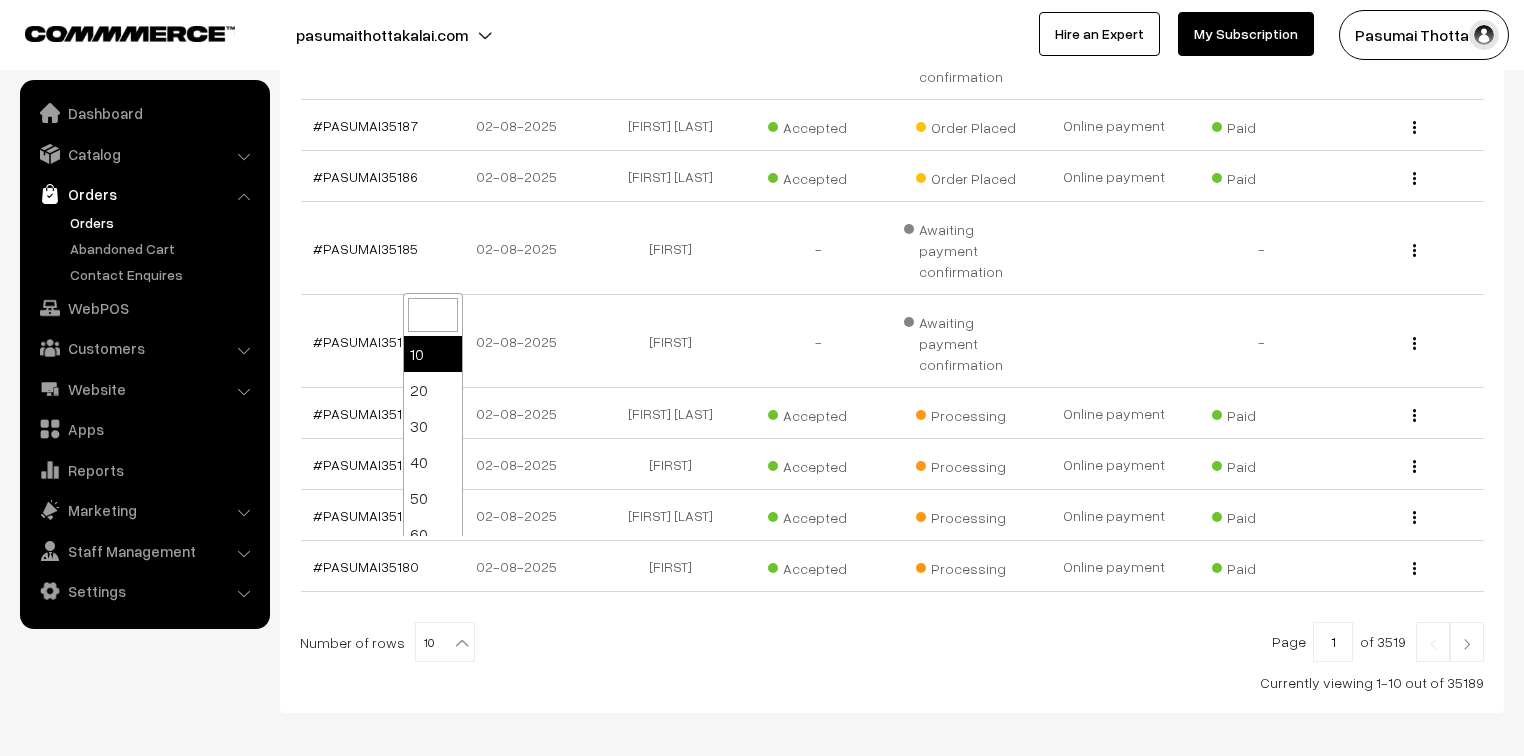 click at bounding box center (462, 643) 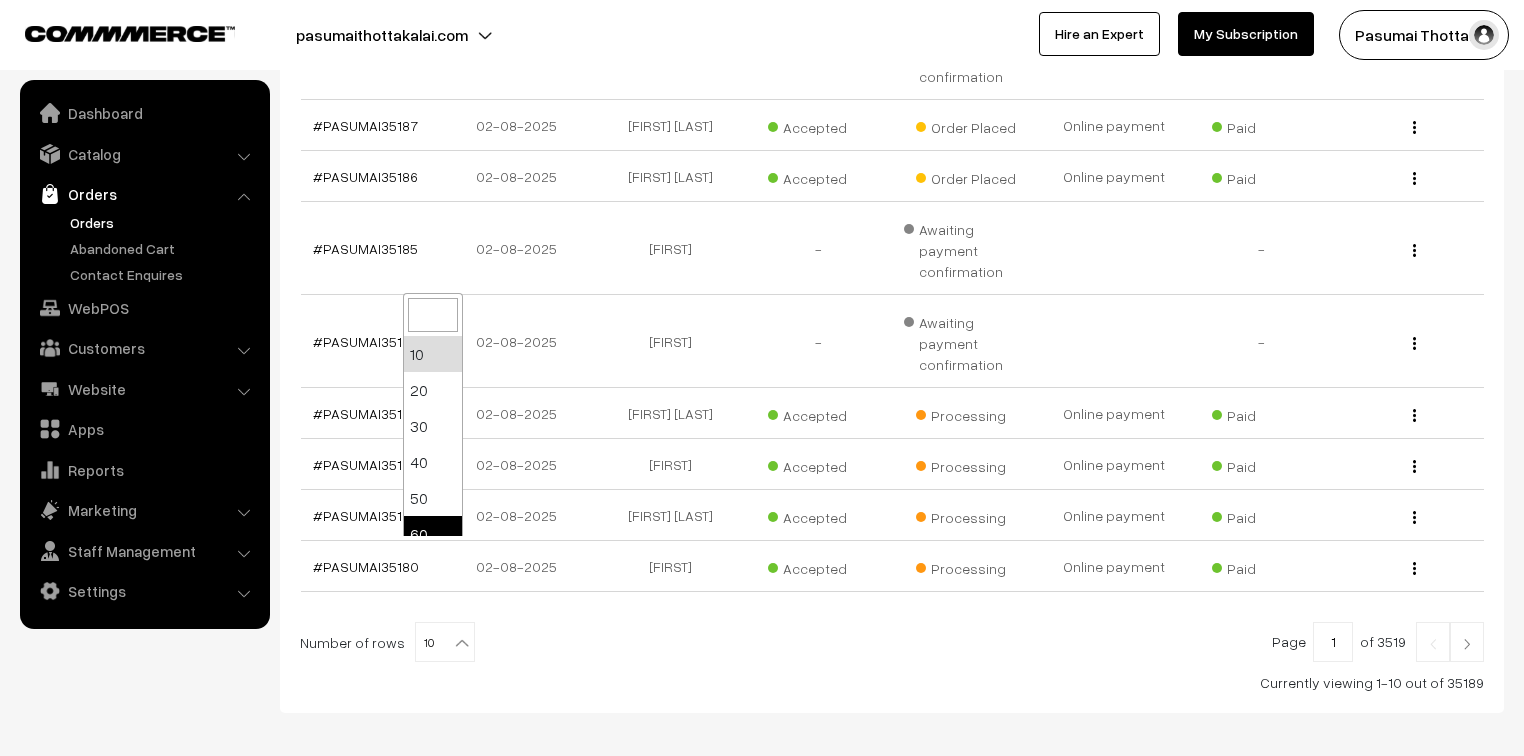 select on "60" 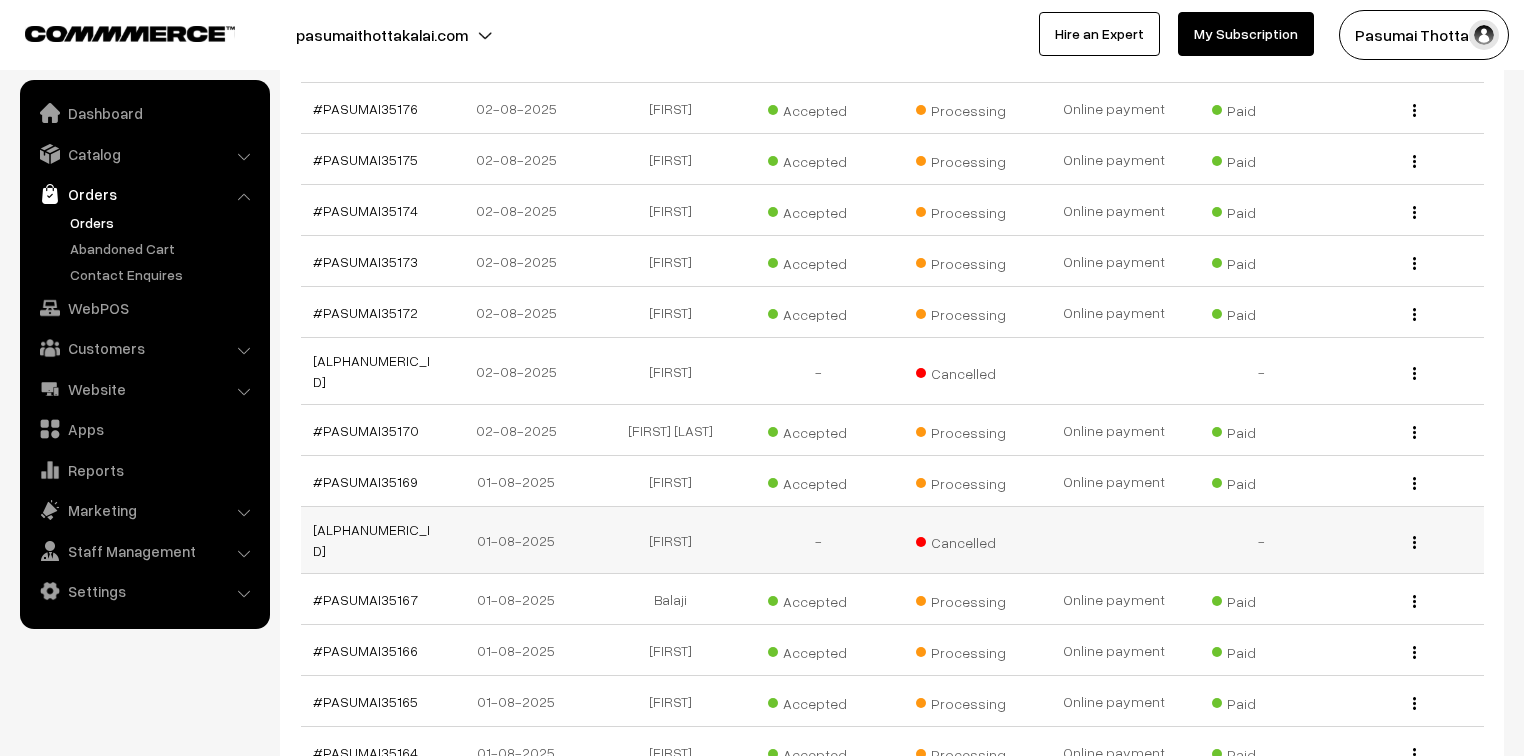 scroll, scrollTop: 1360, scrollLeft: 0, axis: vertical 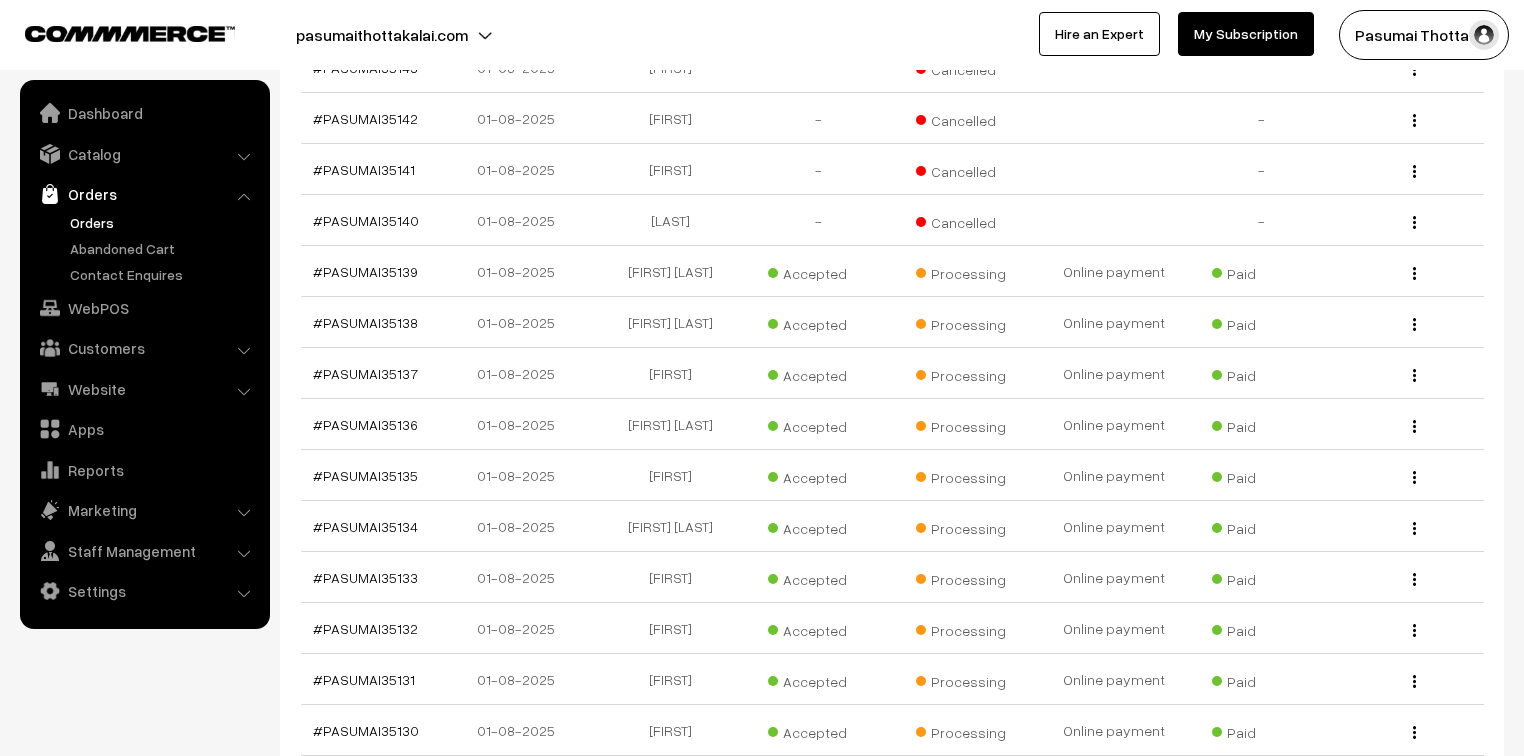 click at bounding box center [462, 807] 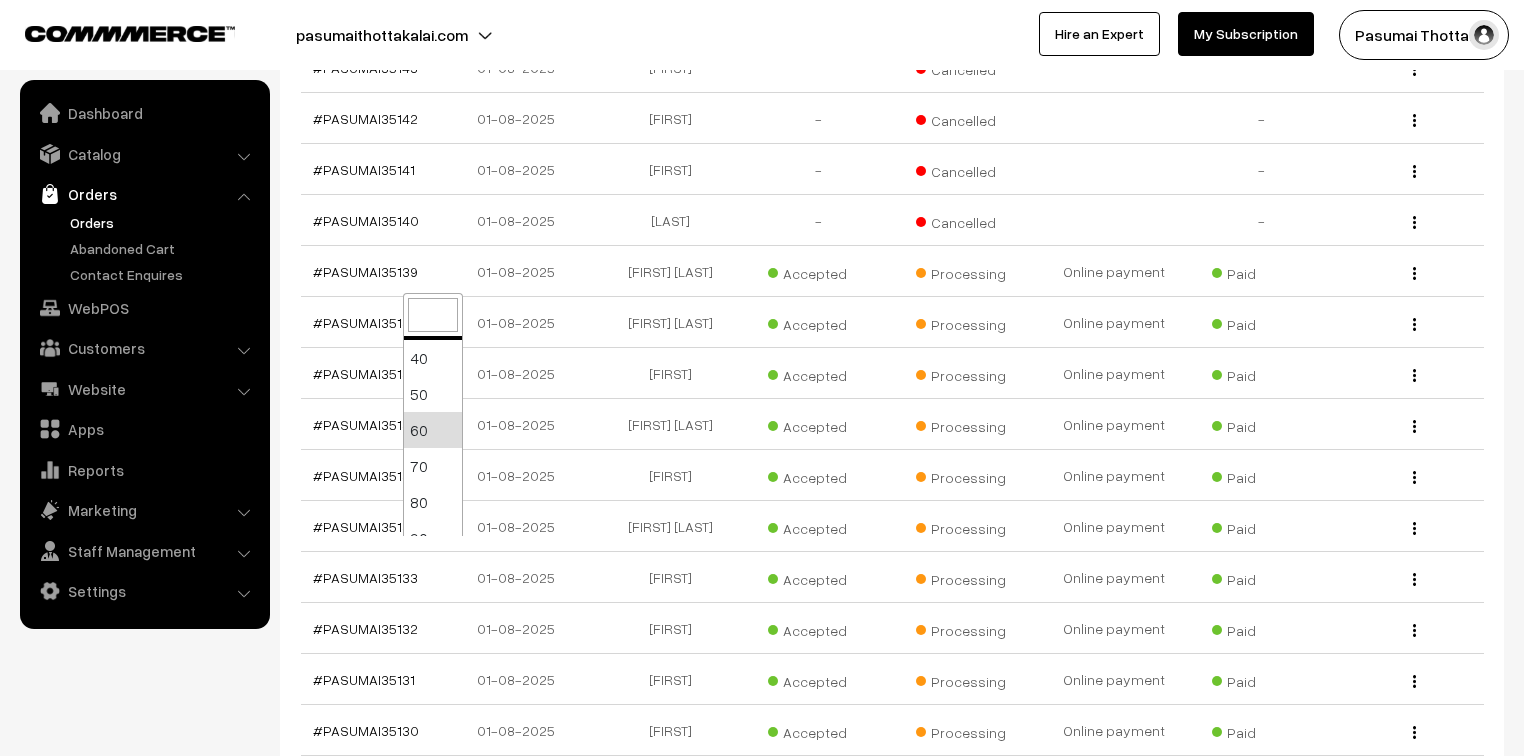 scroll, scrollTop: 160, scrollLeft: 0, axis: vertical 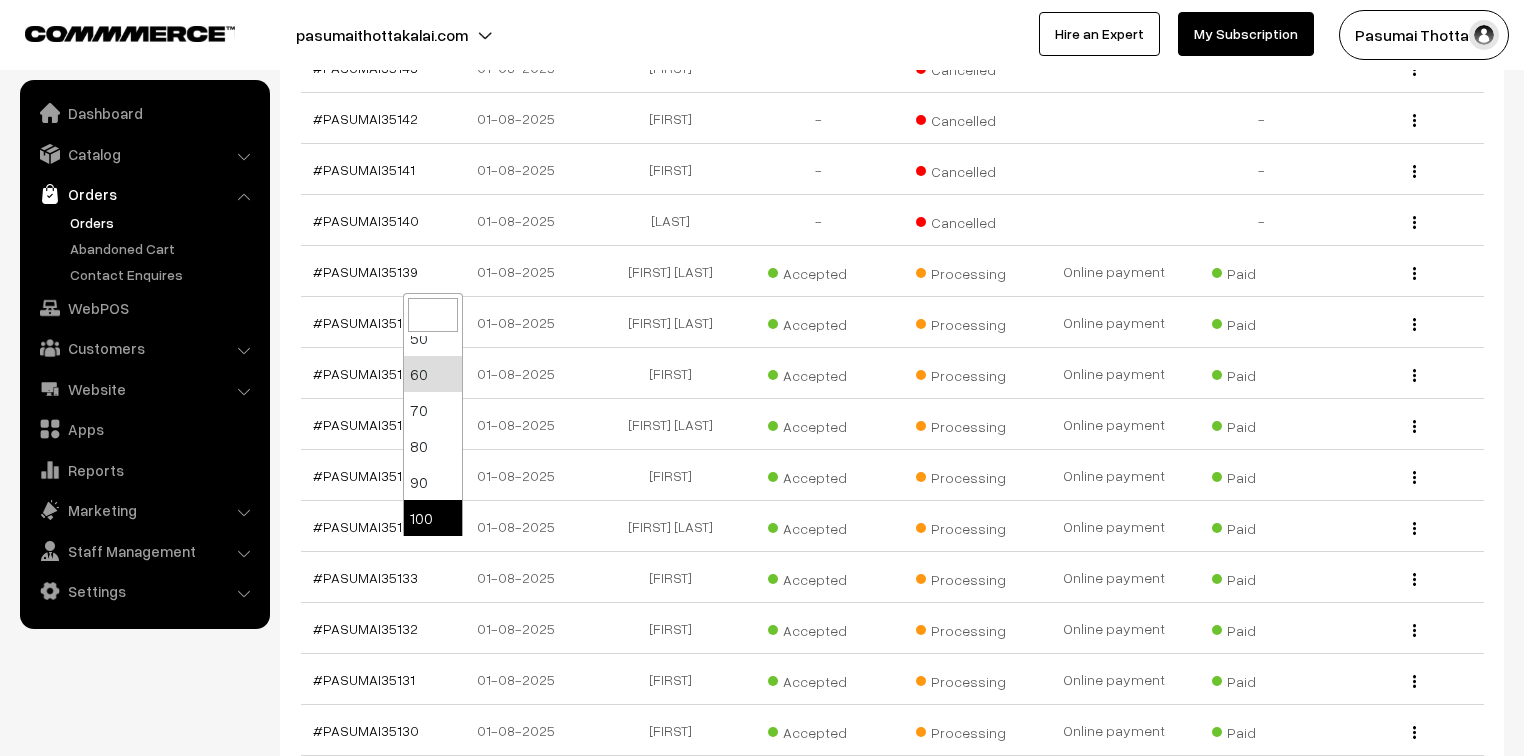 select on "100" 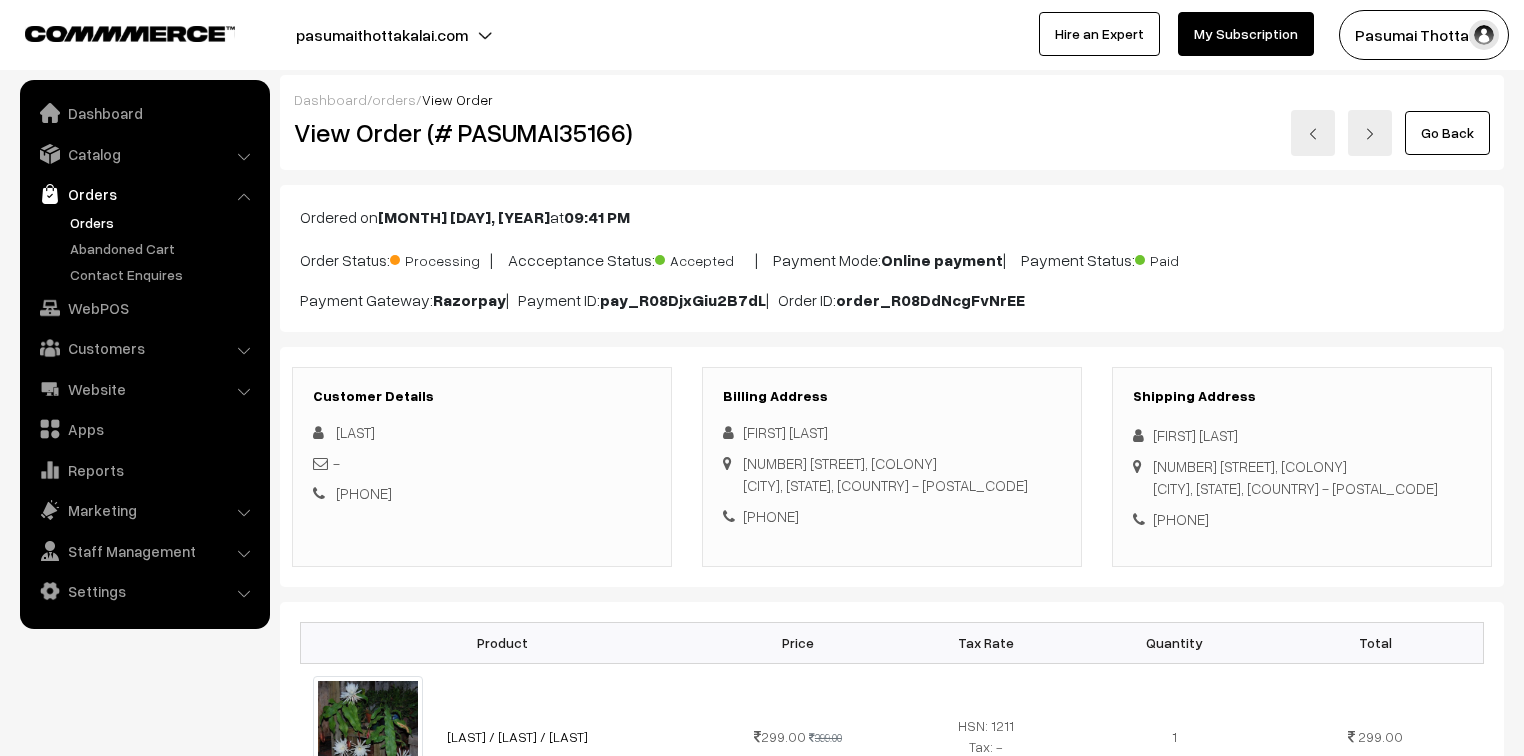 scroll, scrollTop: 0, scrollLeft: 0, axis: both 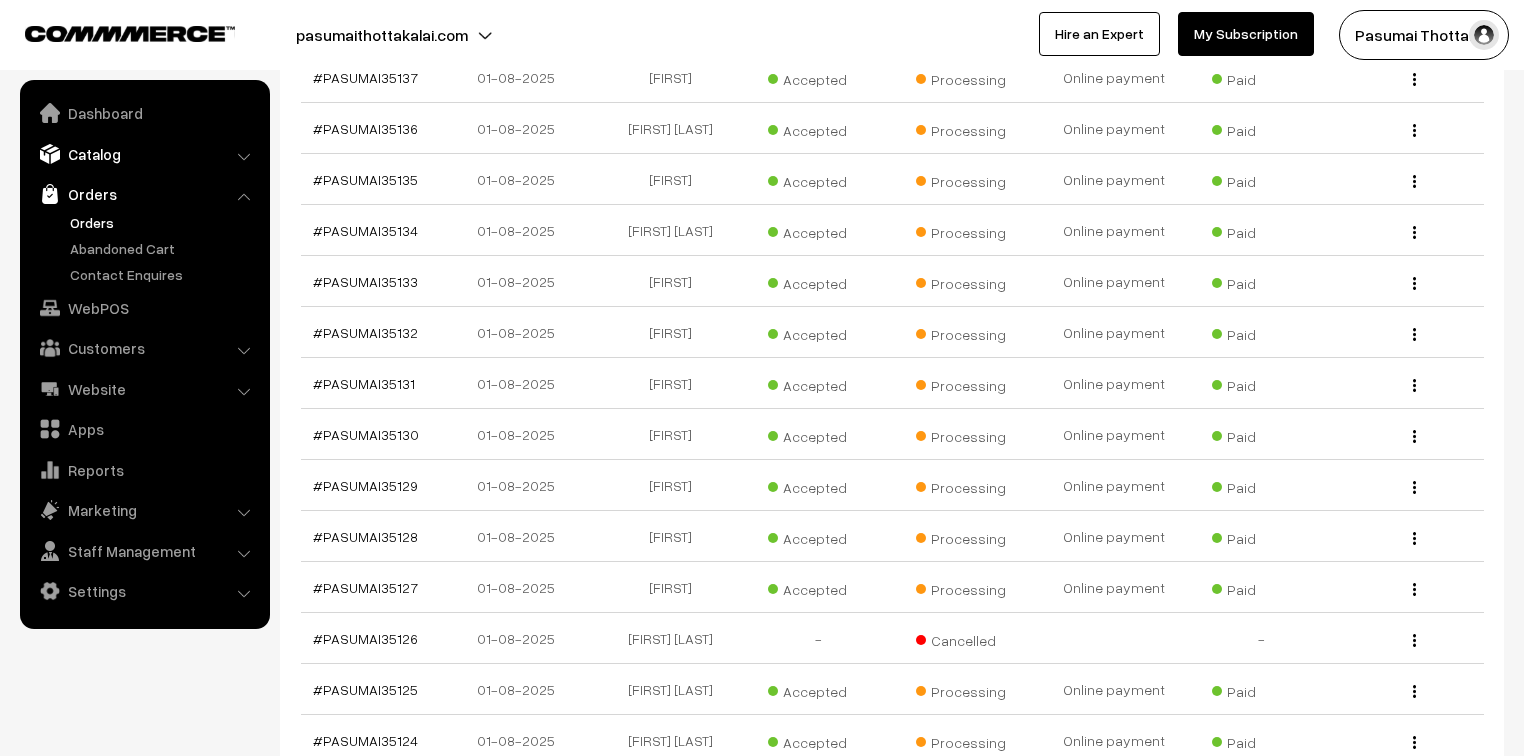 click on "Catalog" at bounding box center (144, 154) 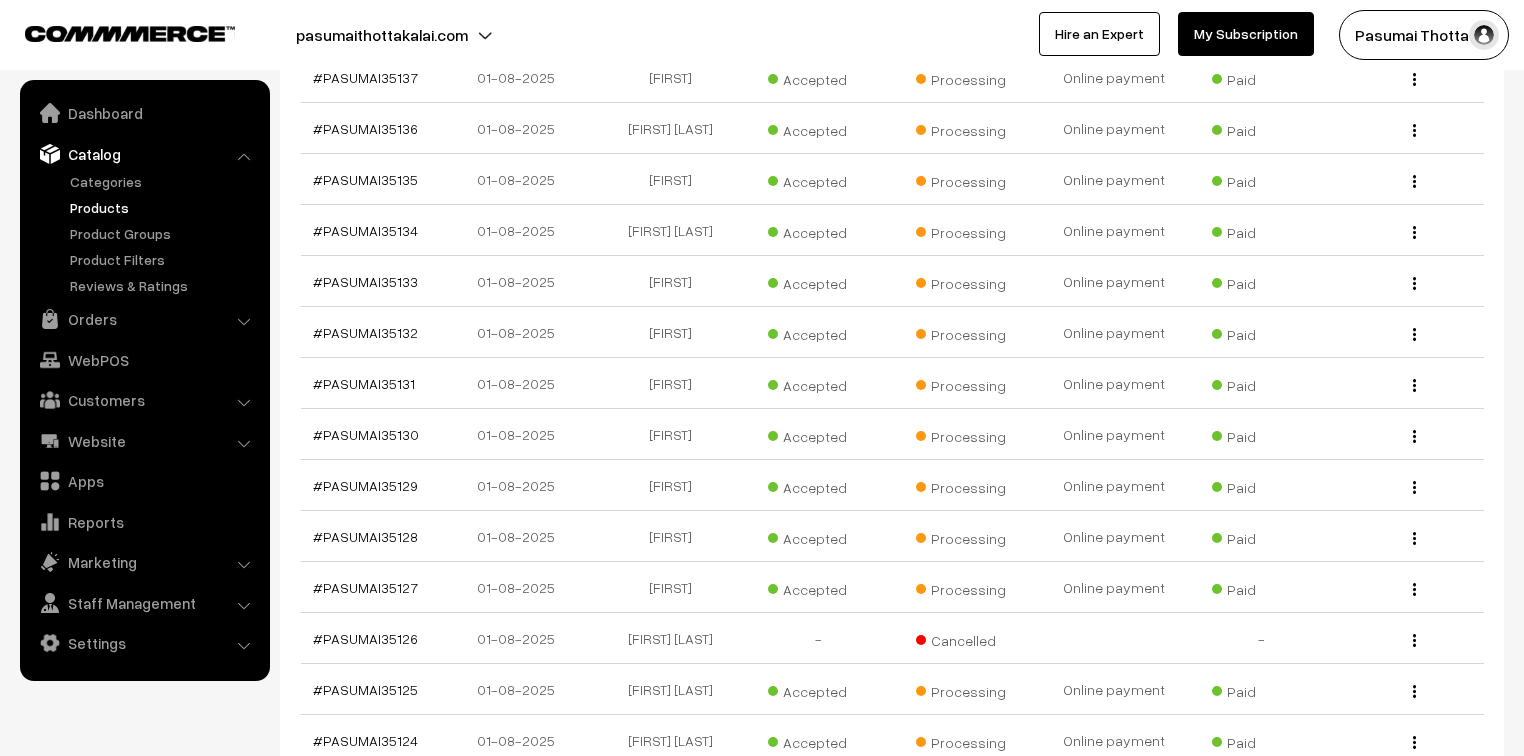 click on "Products" at bounding box center [164, 207] 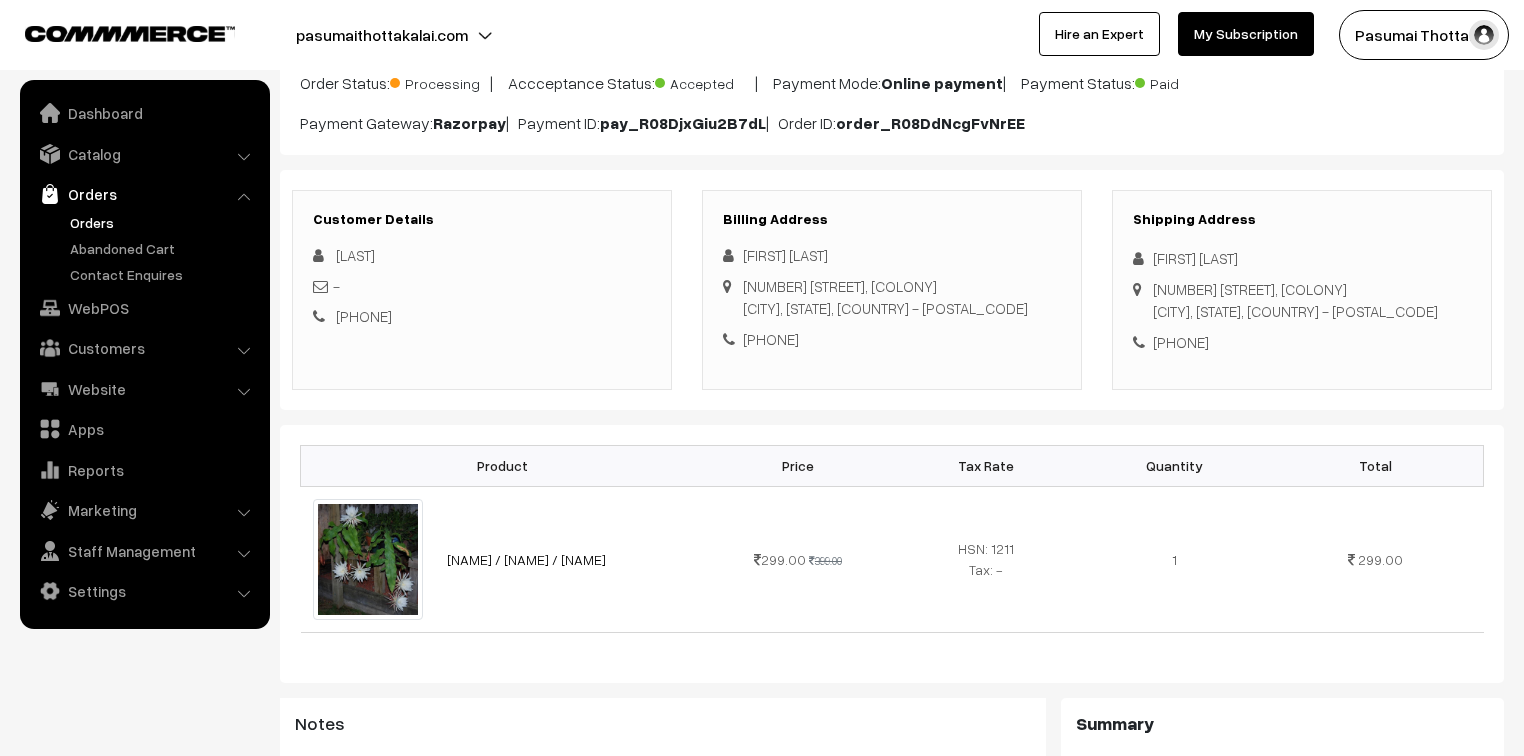 scroll, scrollTop: 80, scrollLeft: 0, axis: vertical 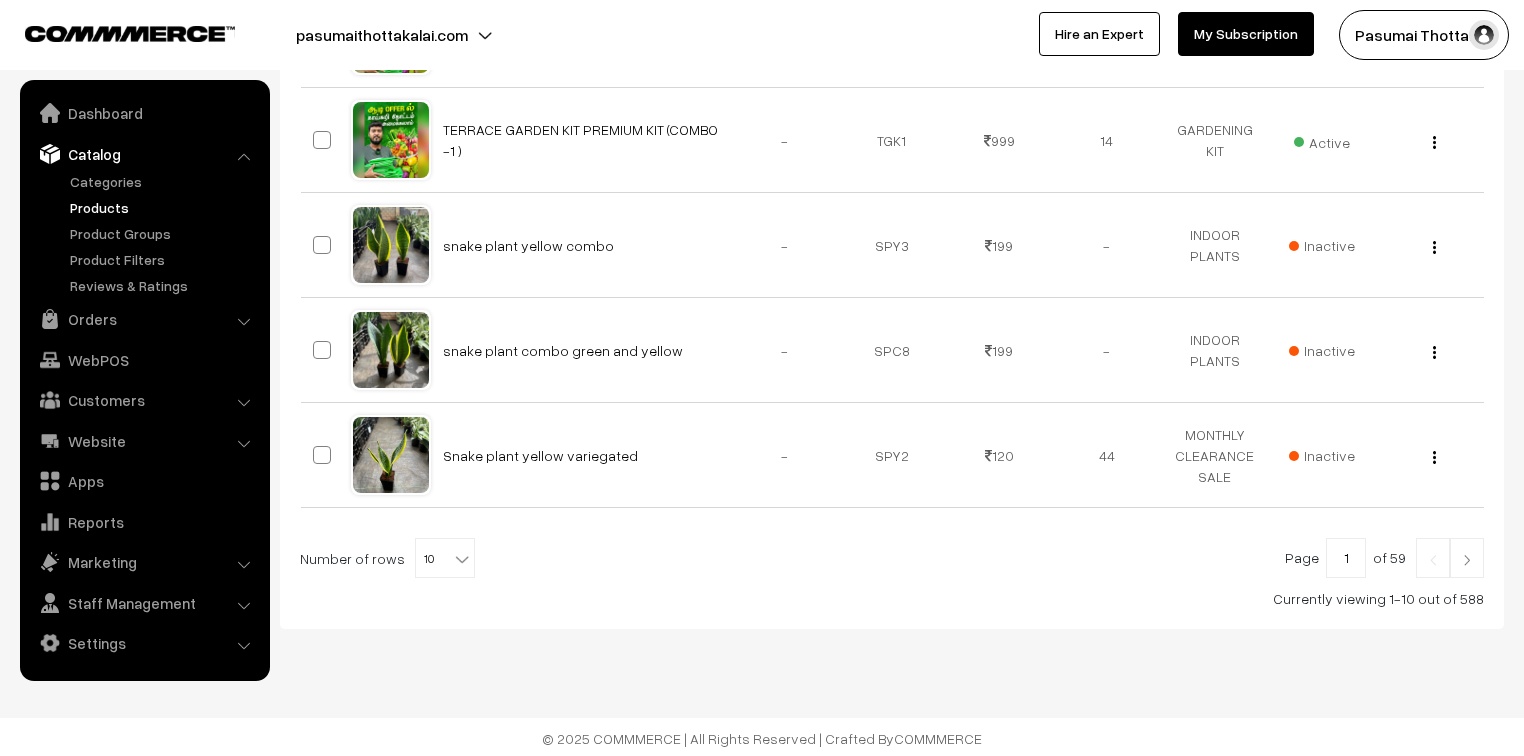 click at bounding box center [462, 559] 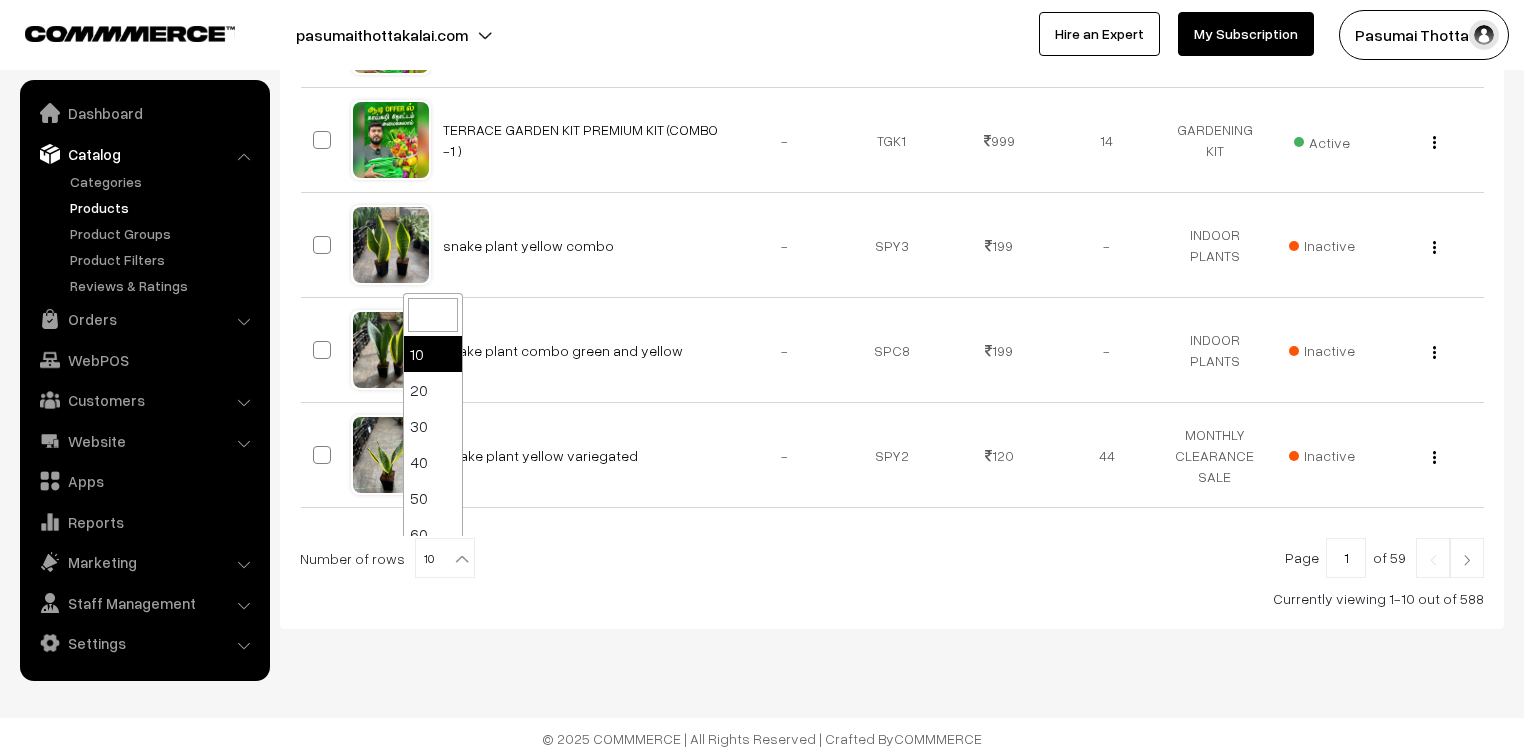 scroll, scrollTop: 160, scrollLeft: 0, axis: vertical 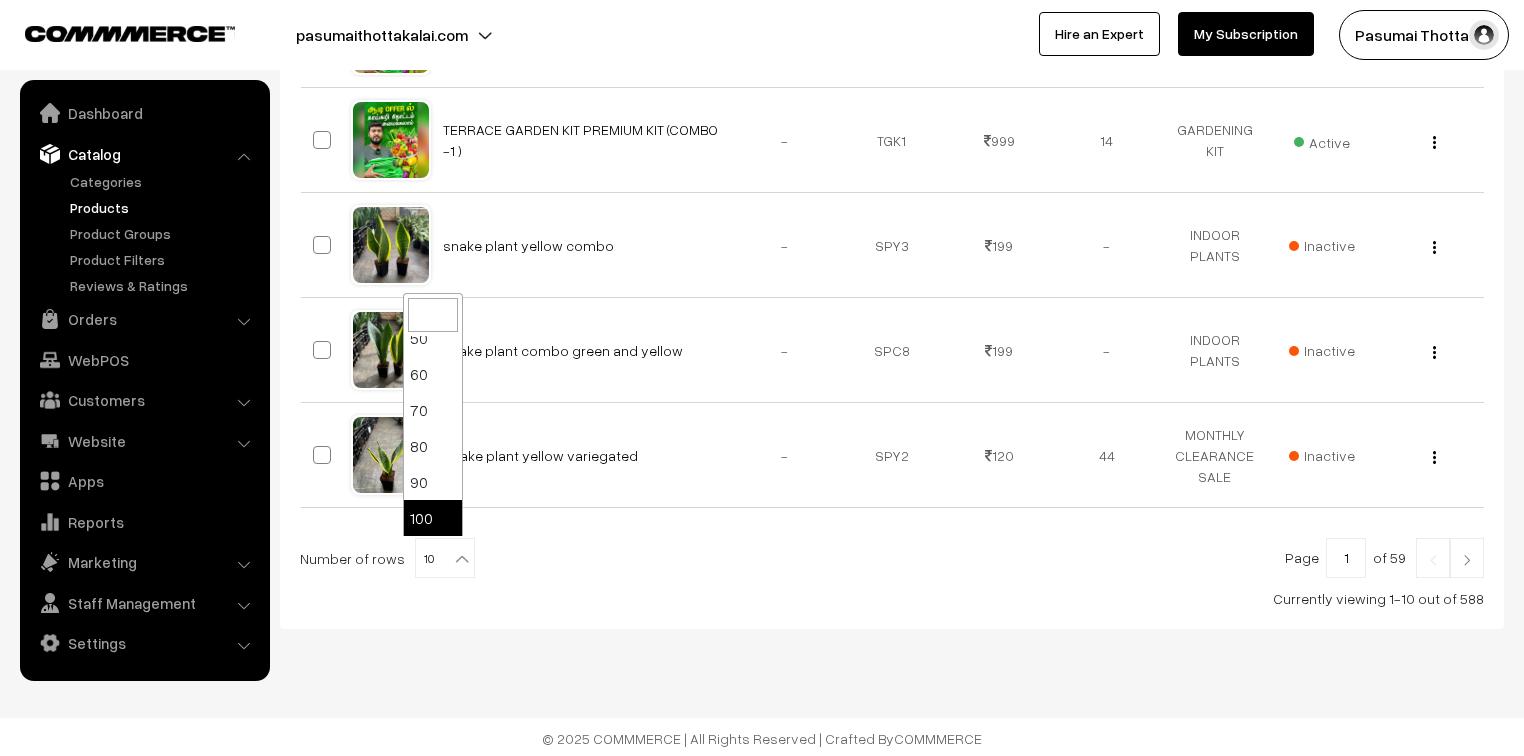 select on "100" 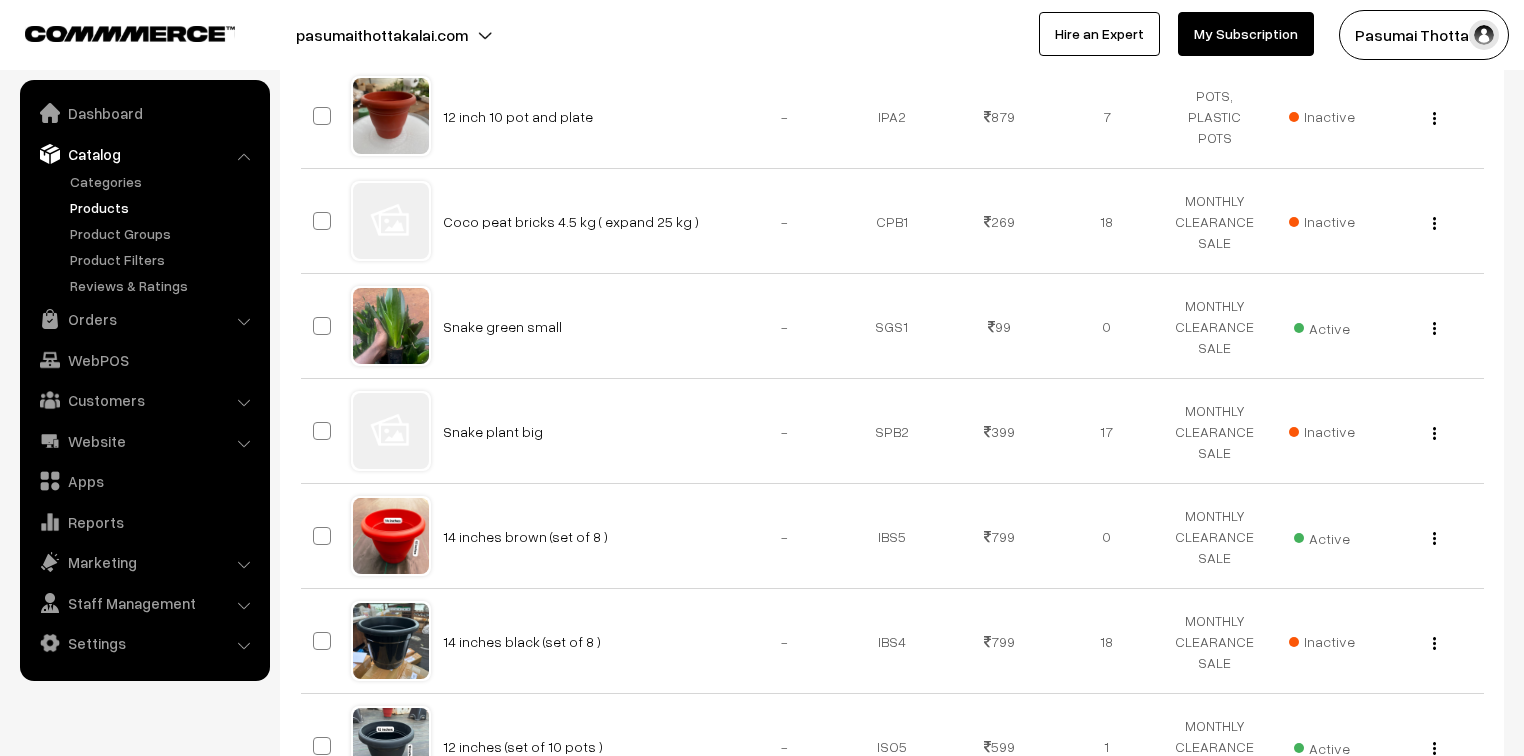 scroll, scrollTop: 1680, scrollLeft: 0, axis: vertical 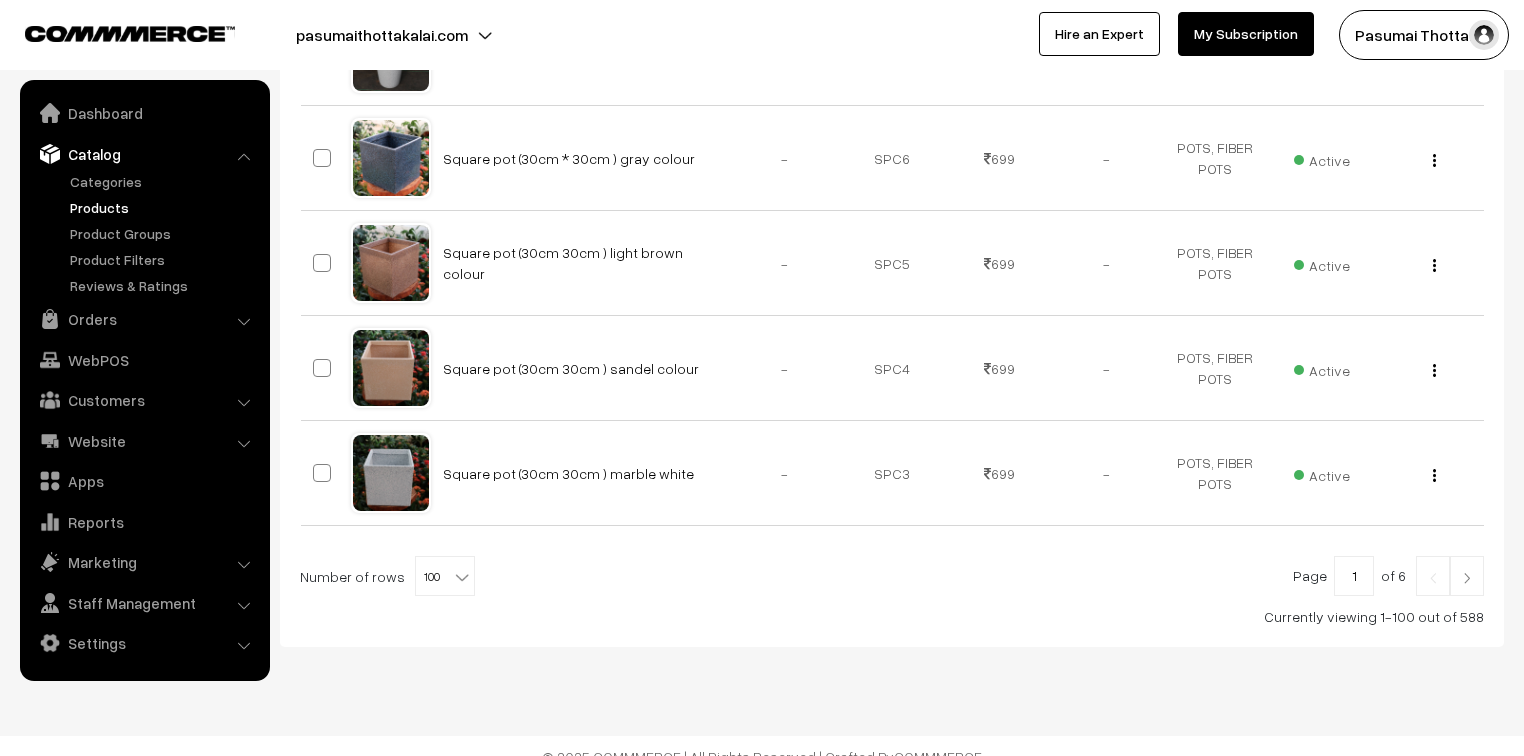 click on "1" at bounding box center [1354, 576] 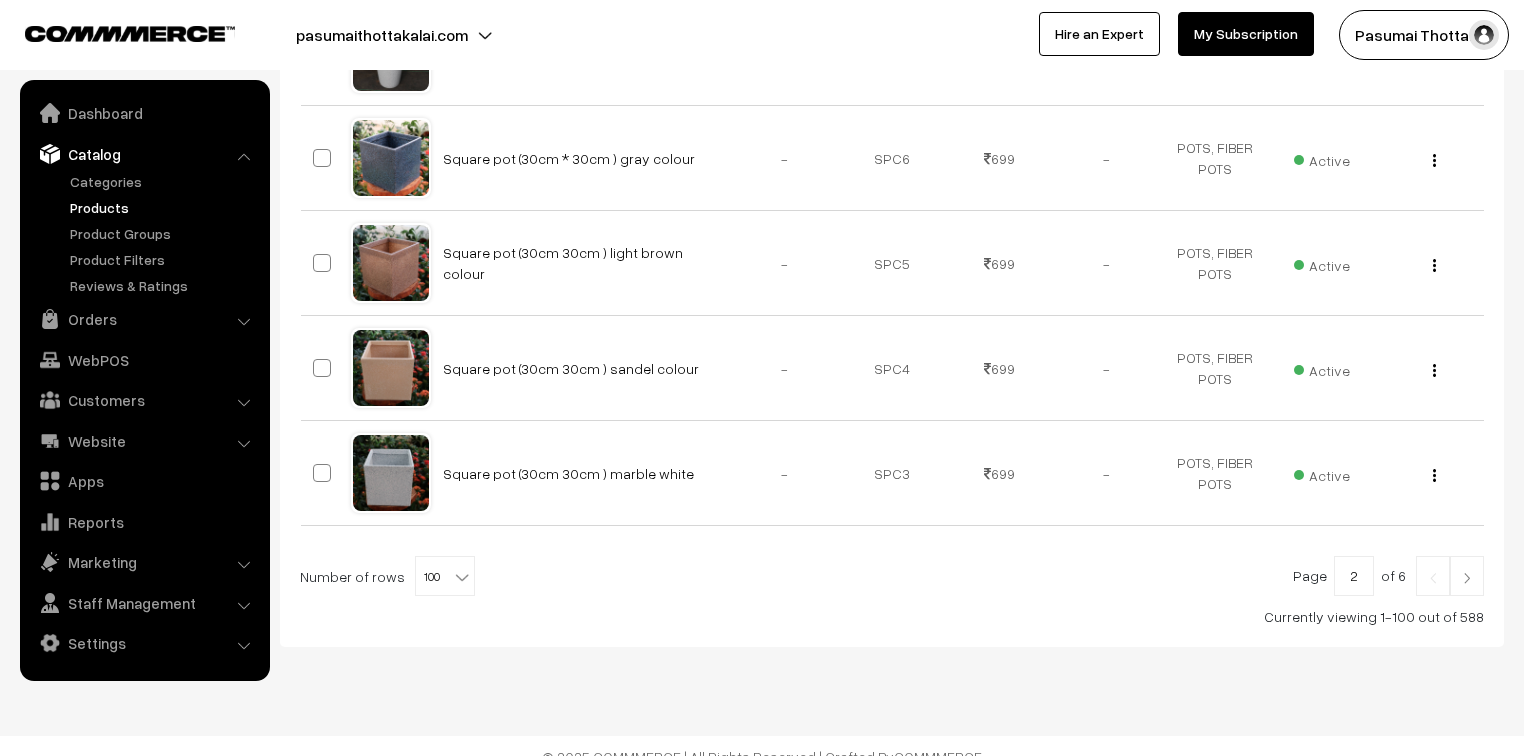 type on "2" 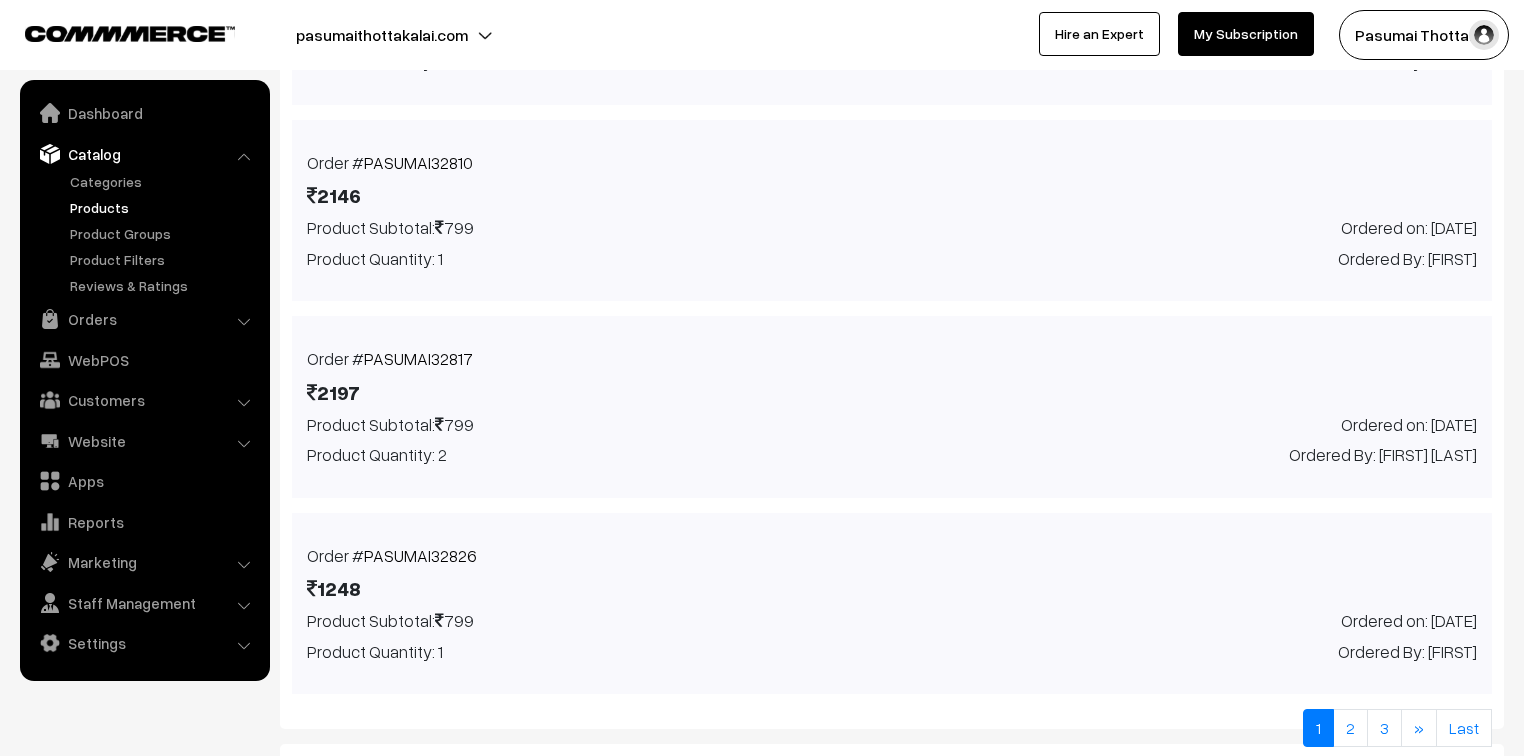 scroll, scrollTop: 1412, scrollLeft: 0, axis: vertical 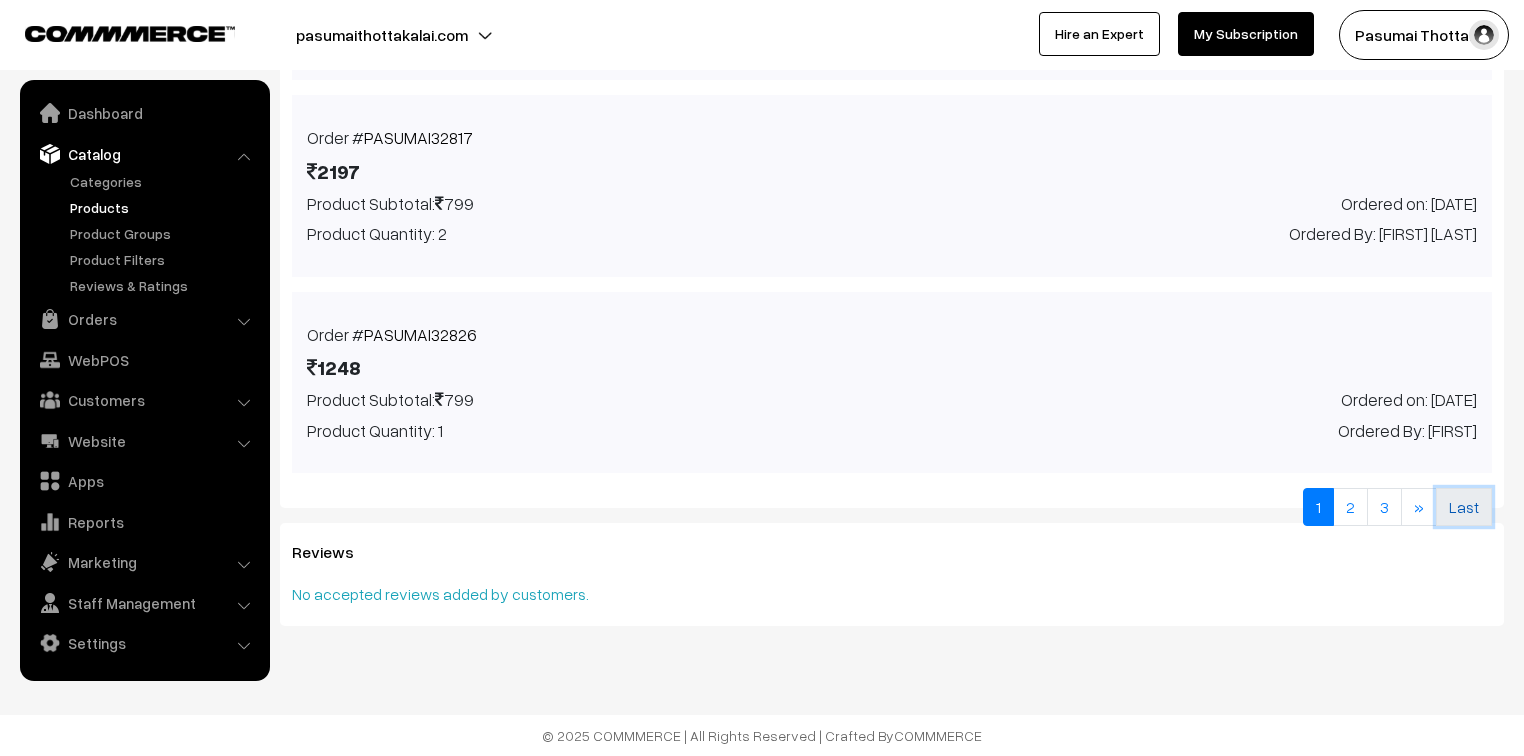 click on "Last" at bounding box center (1464, 507) 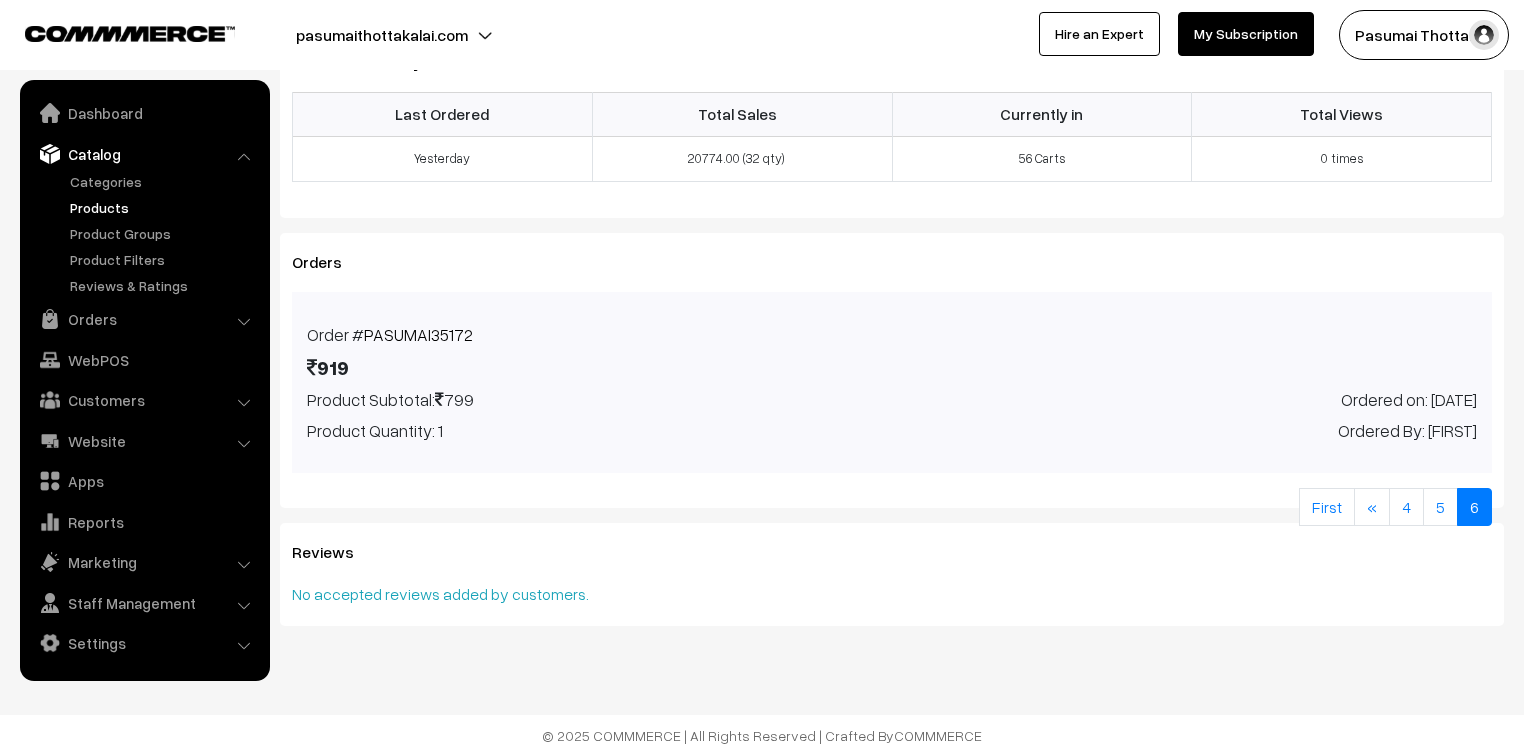 scroll, scrollTop: 625, scrollLeft: 0, axis: vertical 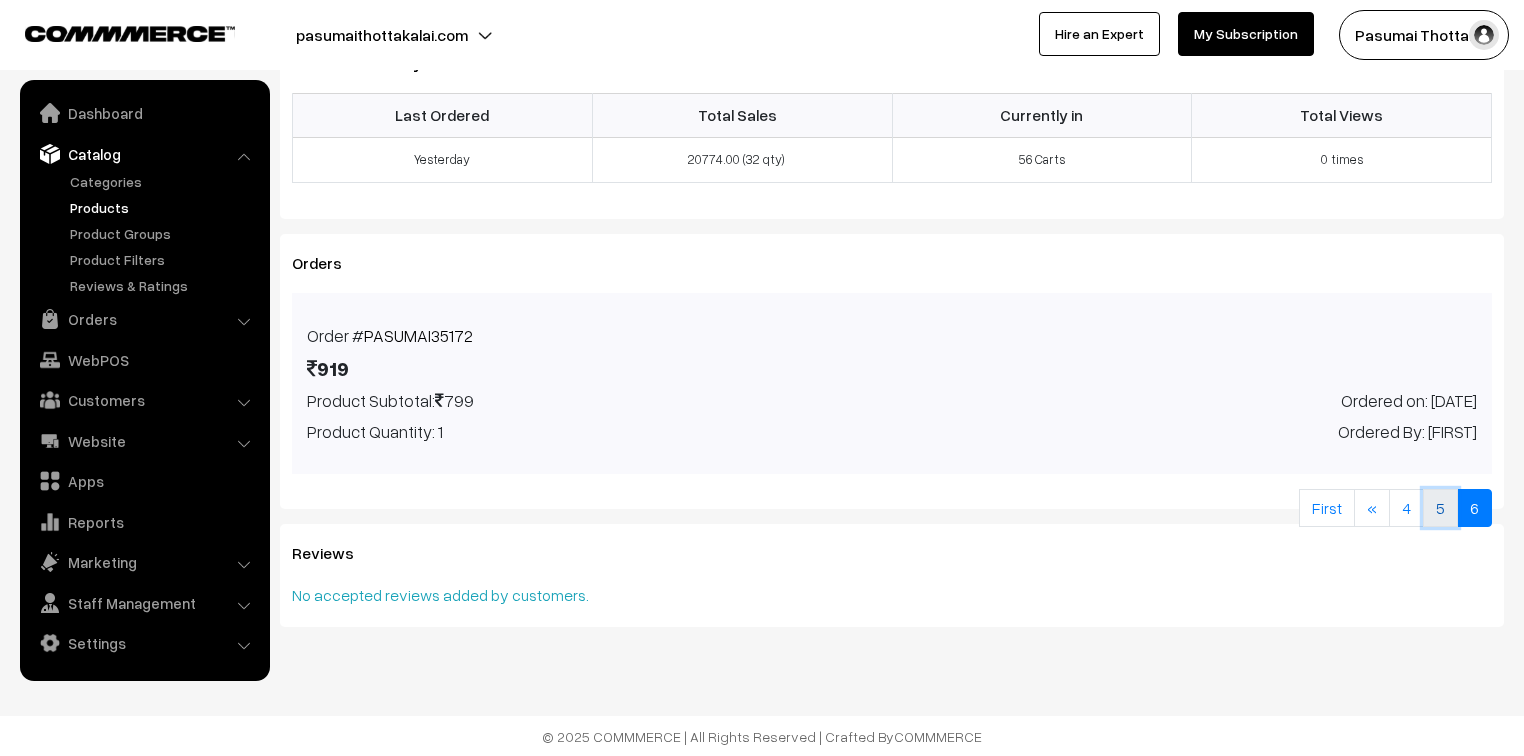 click on "5" at bounding box center (1440, 508) 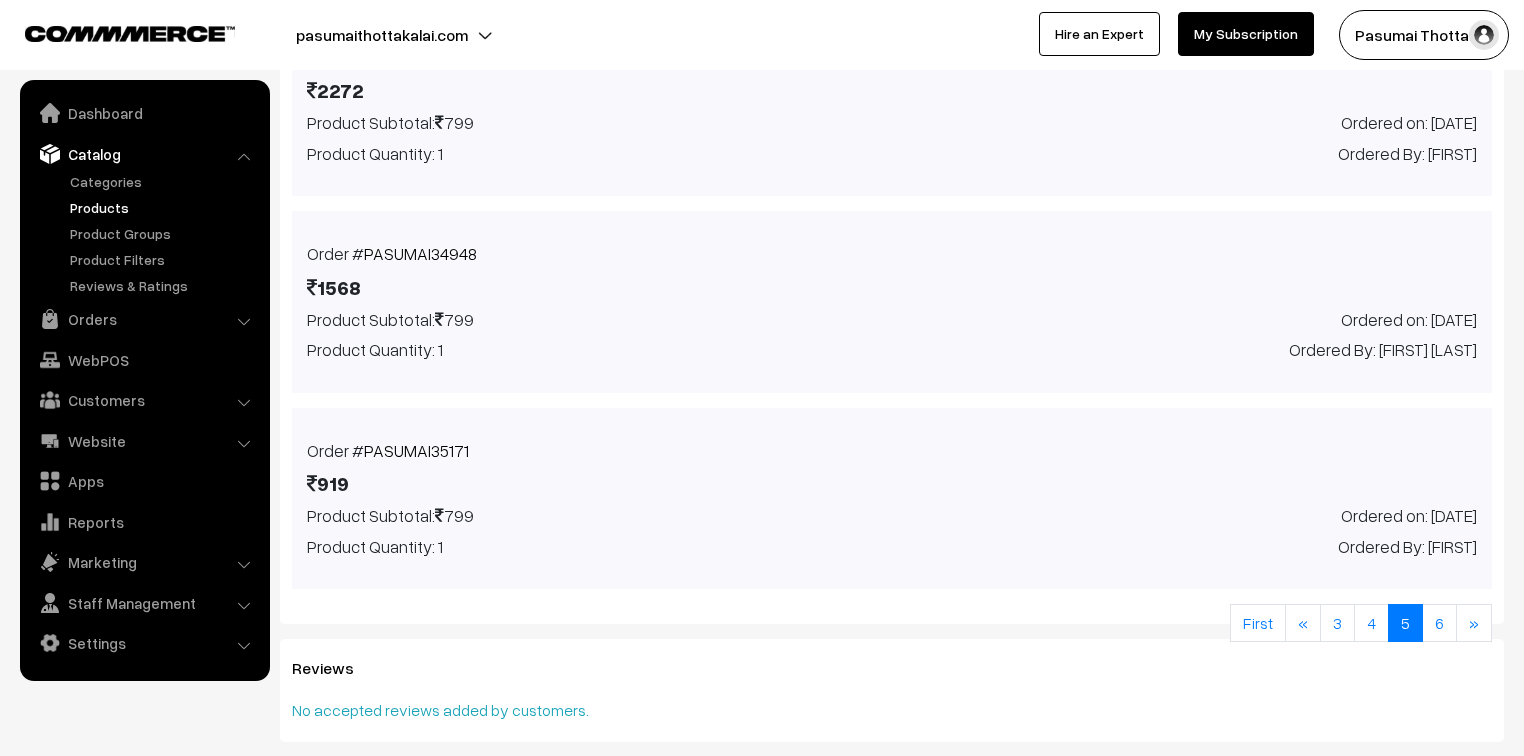 scroll, scrollTop: 1412, scrollLeft: 0, axis: vertical 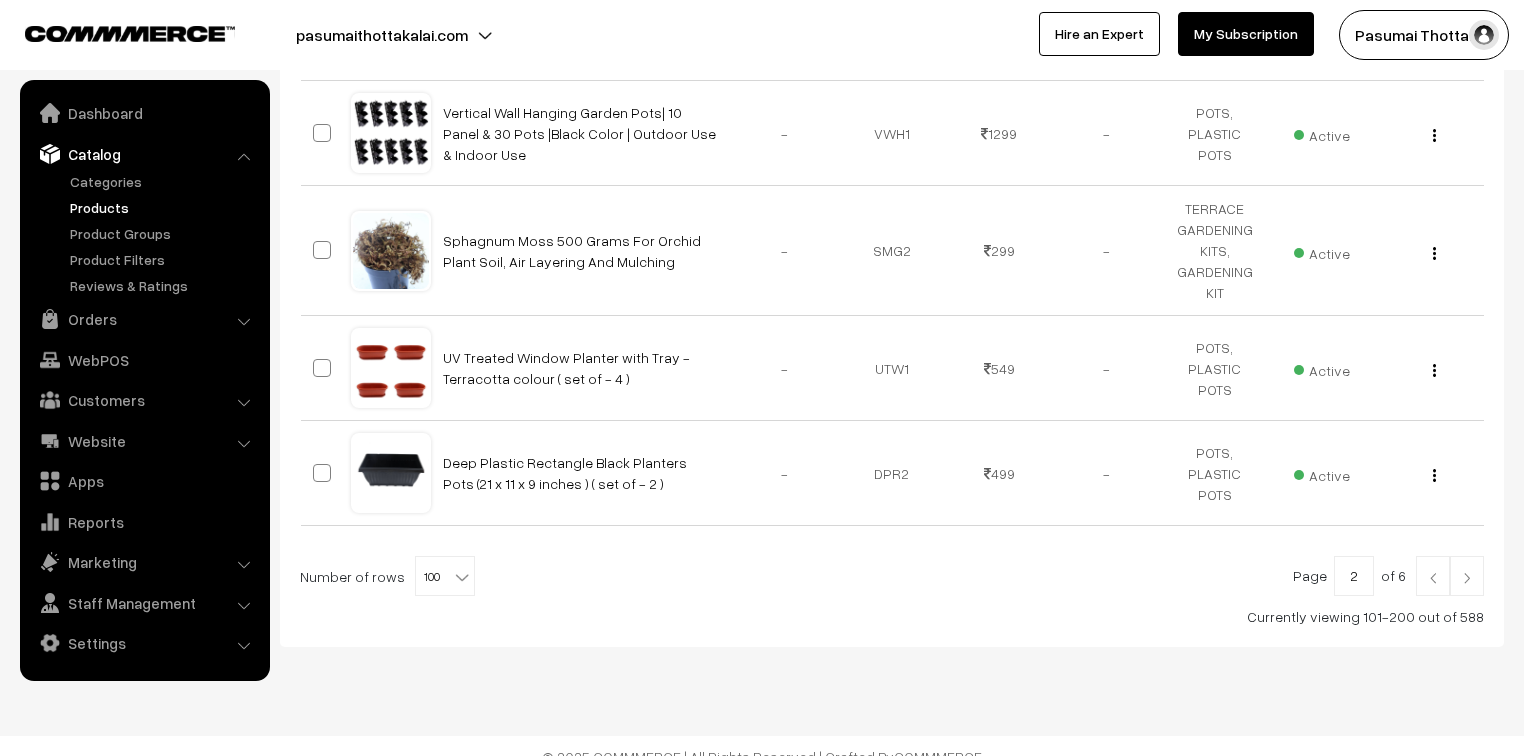 click on "2" at bounding box center (1354, 576) 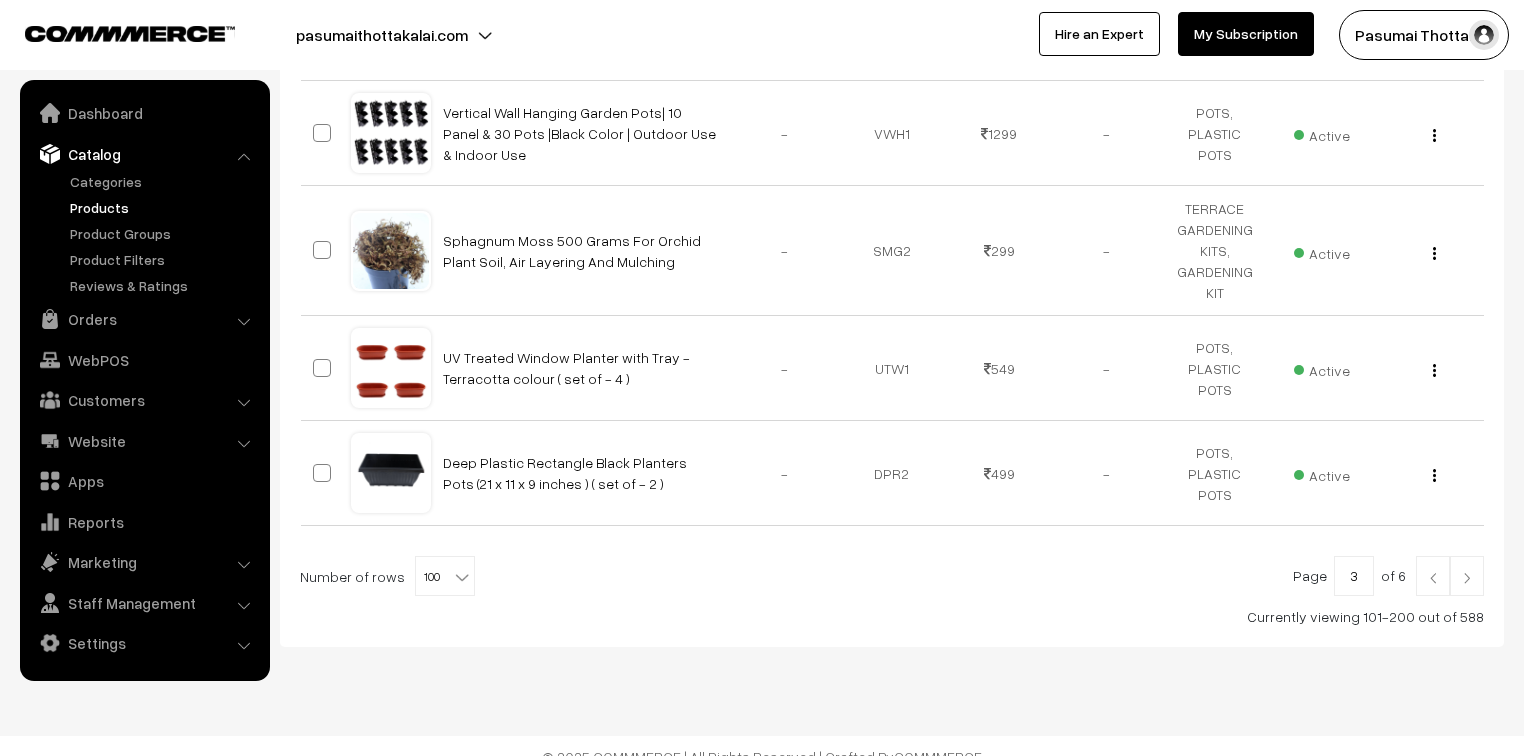 type on "3" 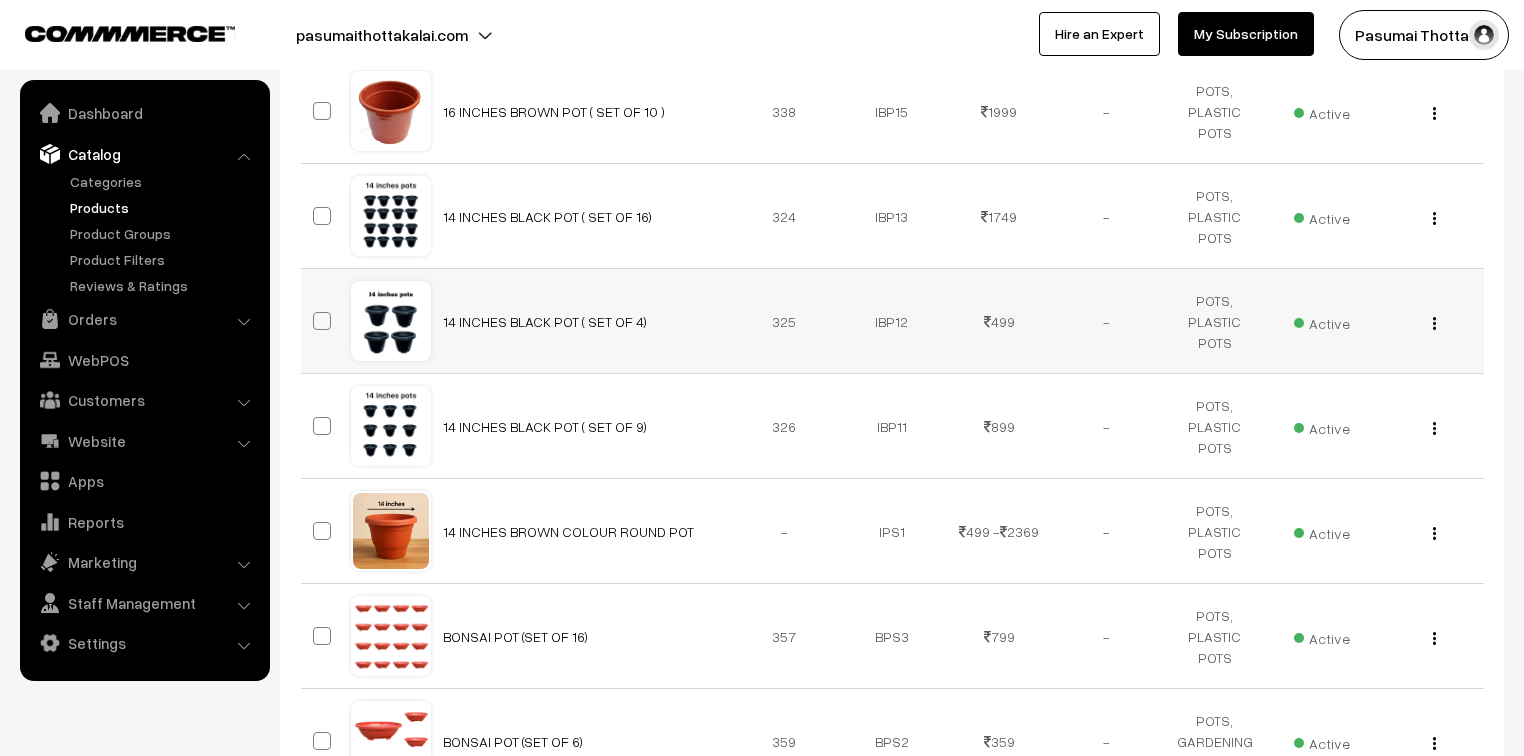 scroll, scrollTop: 6320, scrollLeft: 0, axis: vertical 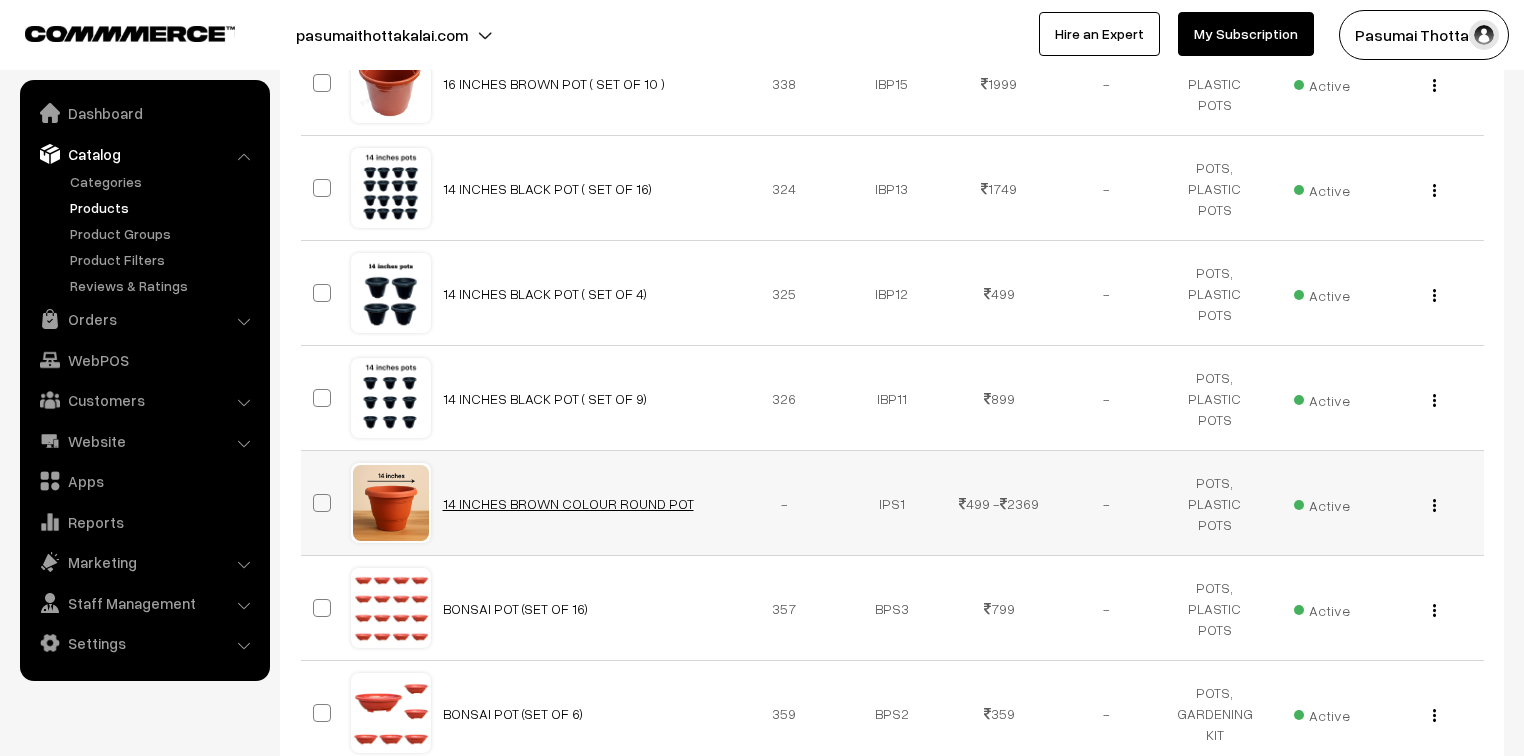 drag, startPoint x: 570, startPoint y: 502, endPoint x: 543, endPoint y: 487, distance: 30.88689 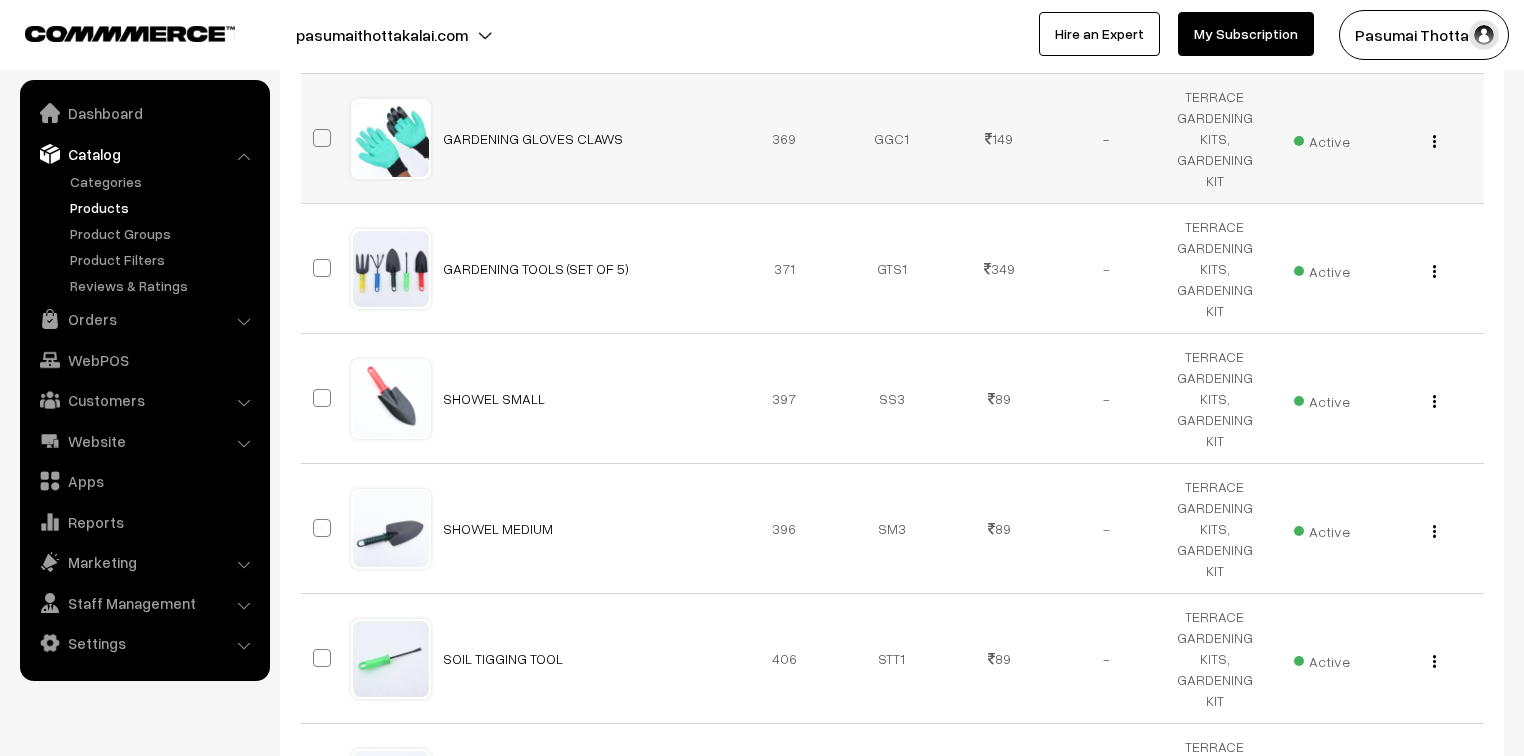 scroll, scrollTop: 4720, scrollLeft: 0, axis: vertical 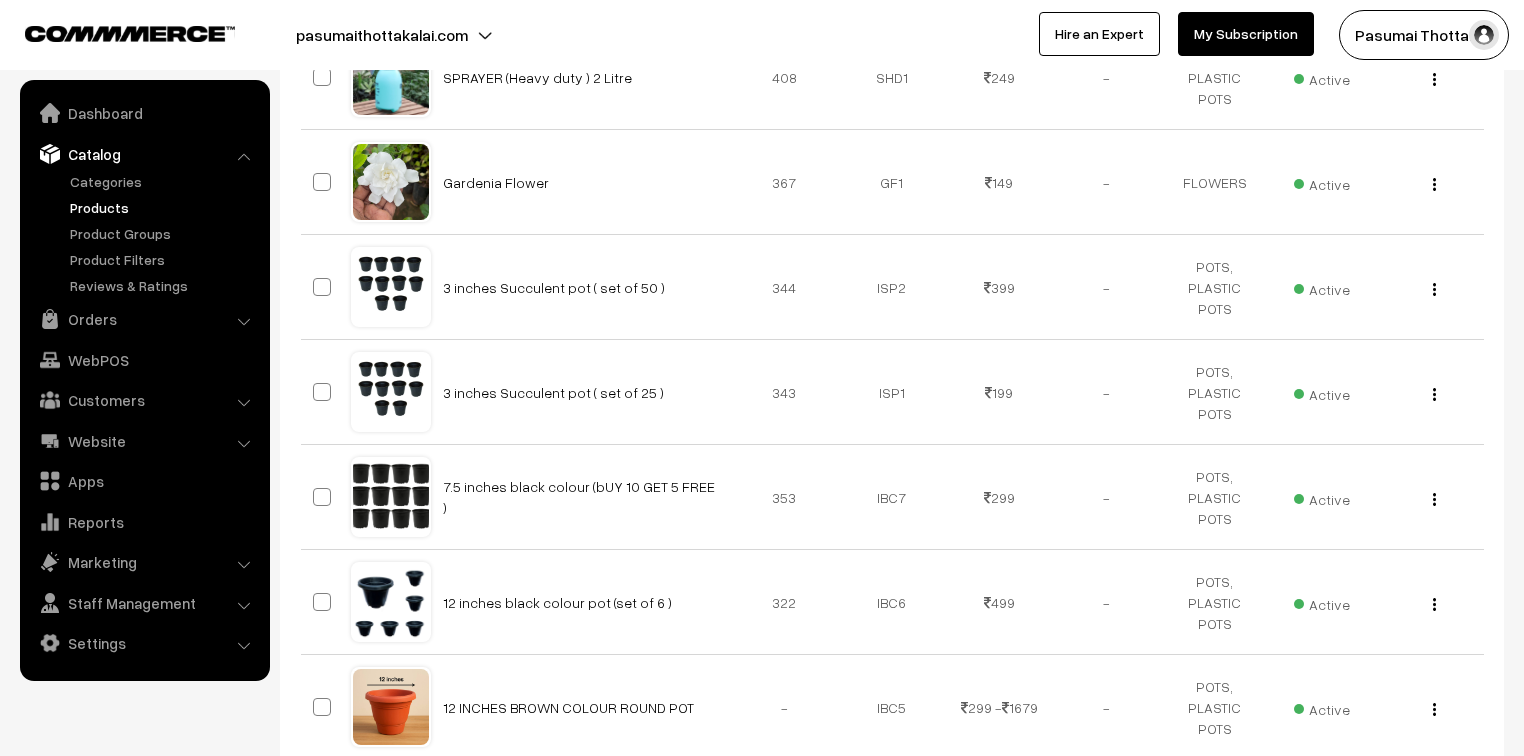 click on "Dashboard  /  Products
Products
Export Products
Import Products
Add Product
Name / SKU / Code
Status
Select Status Active All" at bounding box center [762, -4745] 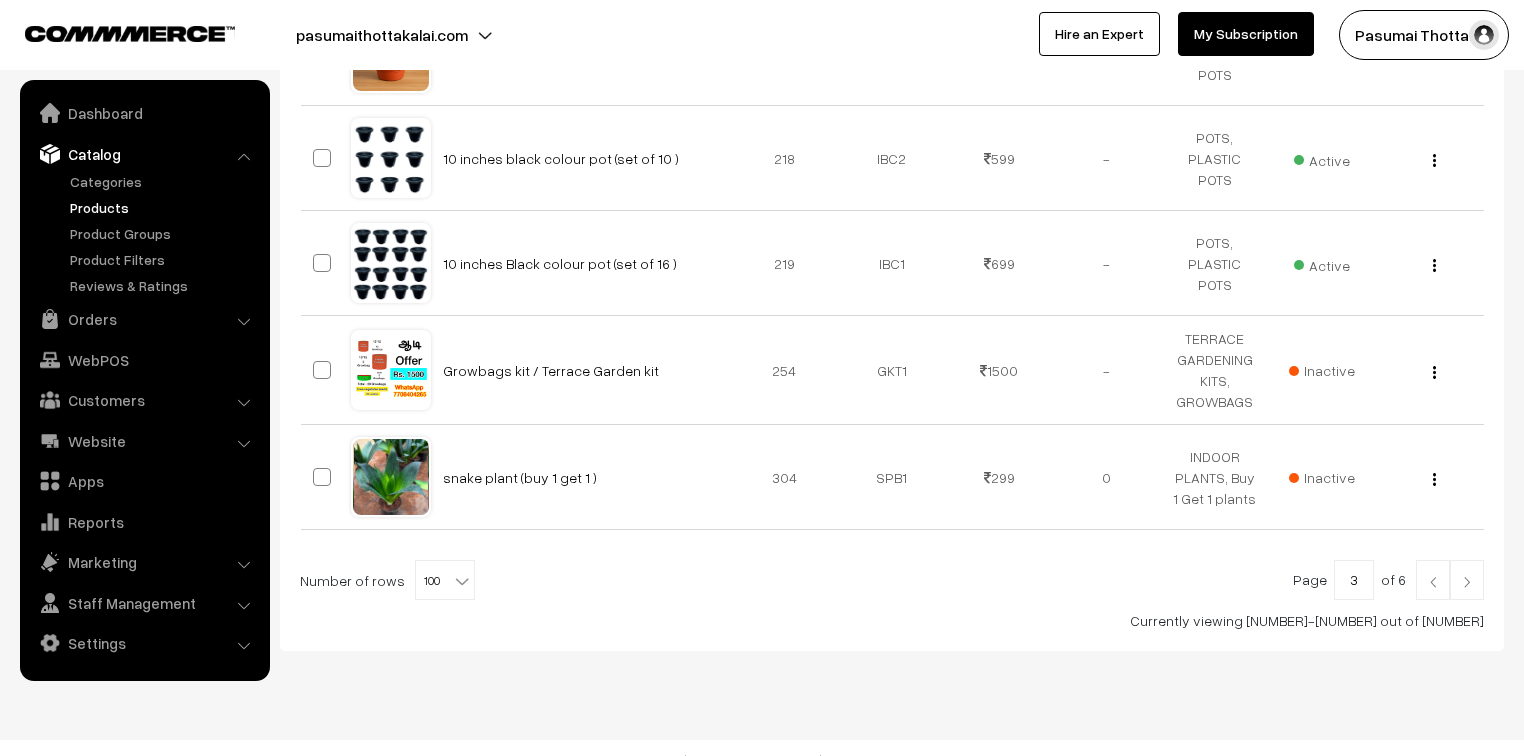 click on "3" at bounding box center [1354, 580] 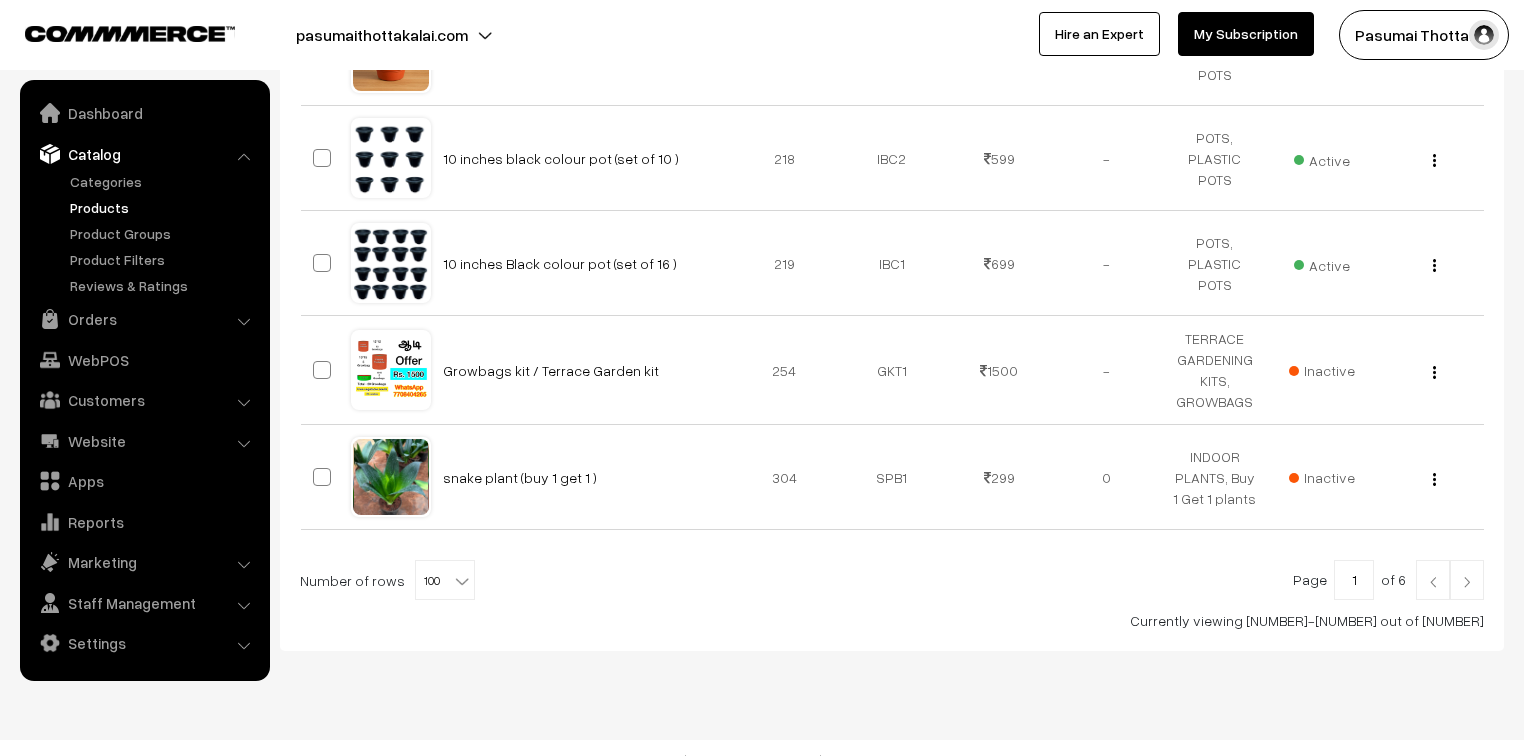 type on "1" 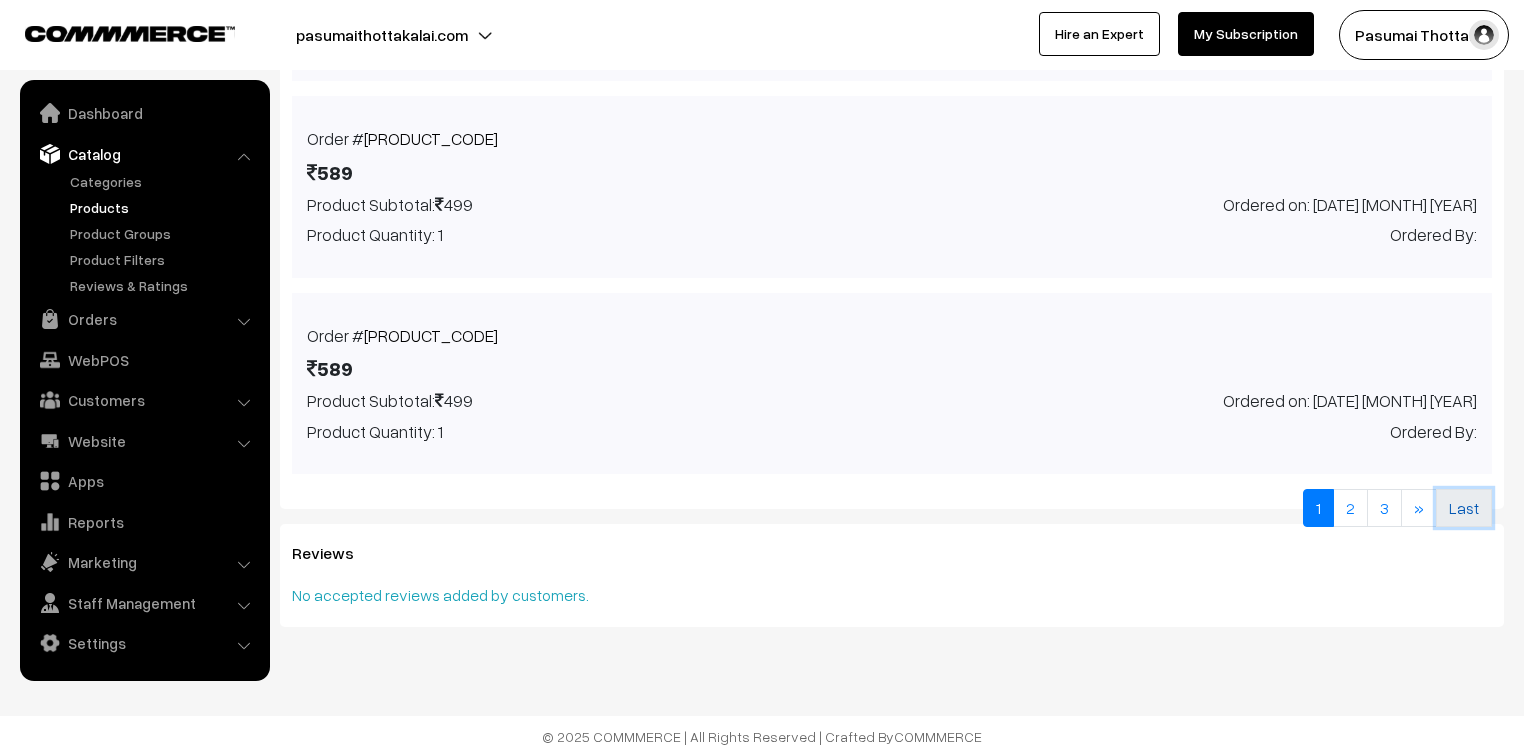 click on "Last" at bounding box center (1464, 508) 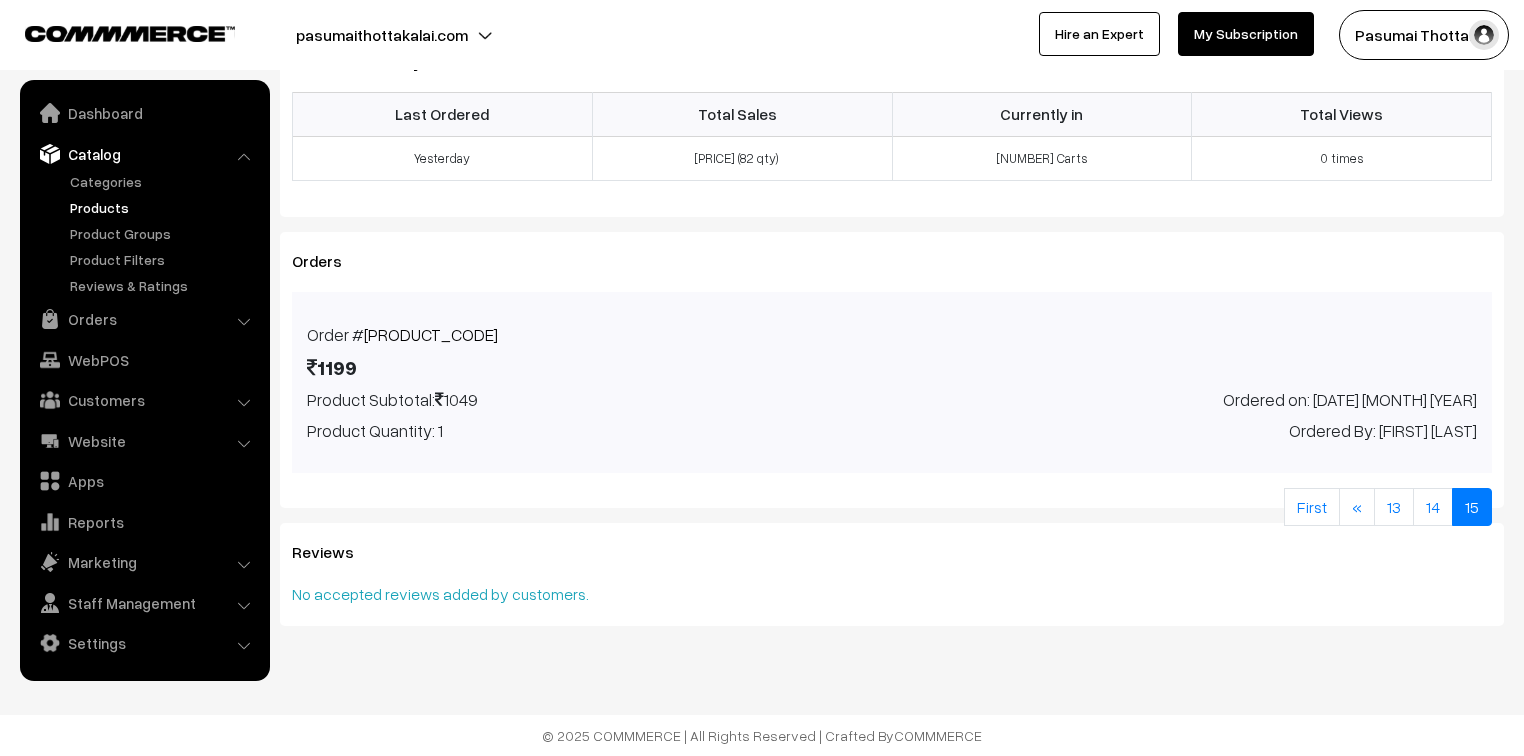 scroll, scrollTop: 1331, scrollLeft: 0, axis: vertical 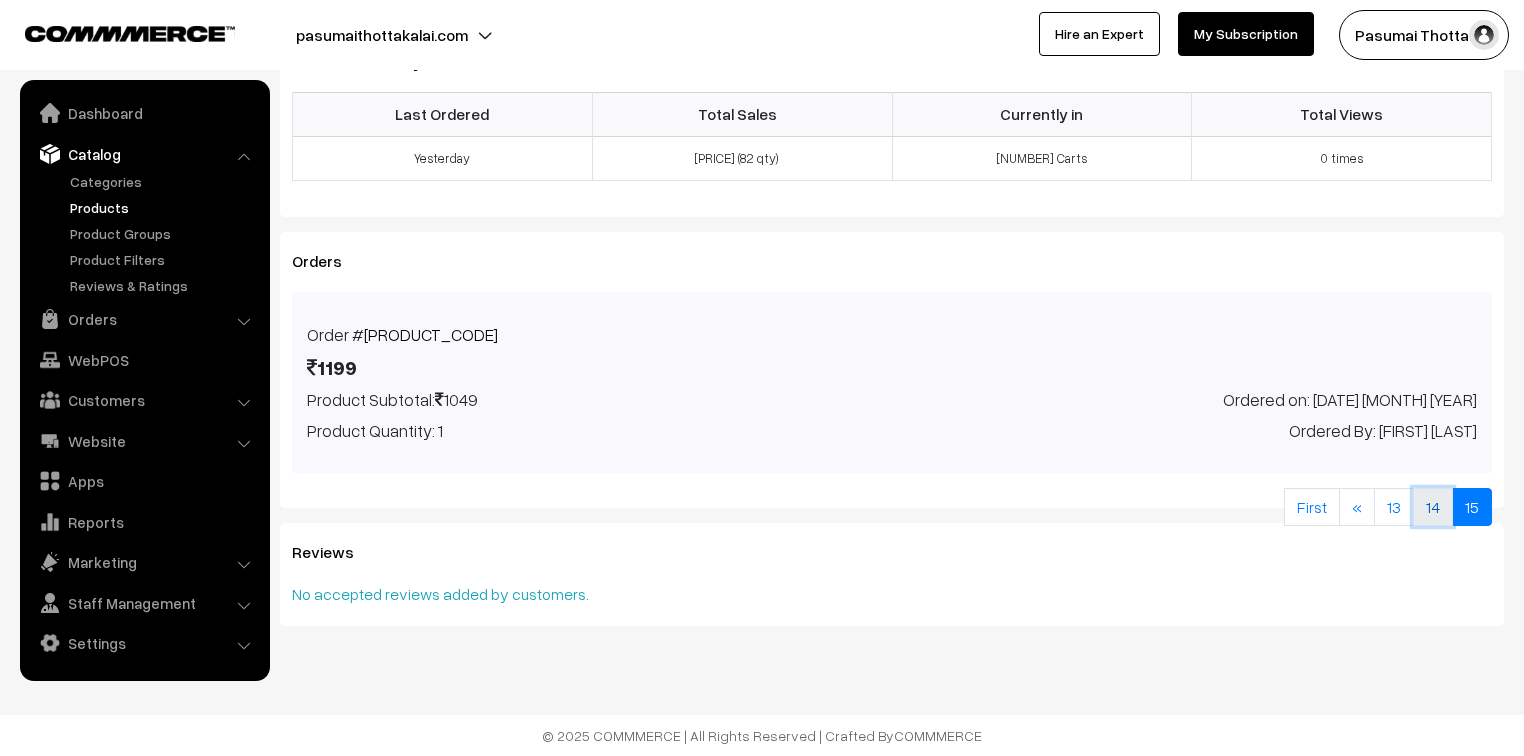 click on "14" at bounding box center (1433, 507) 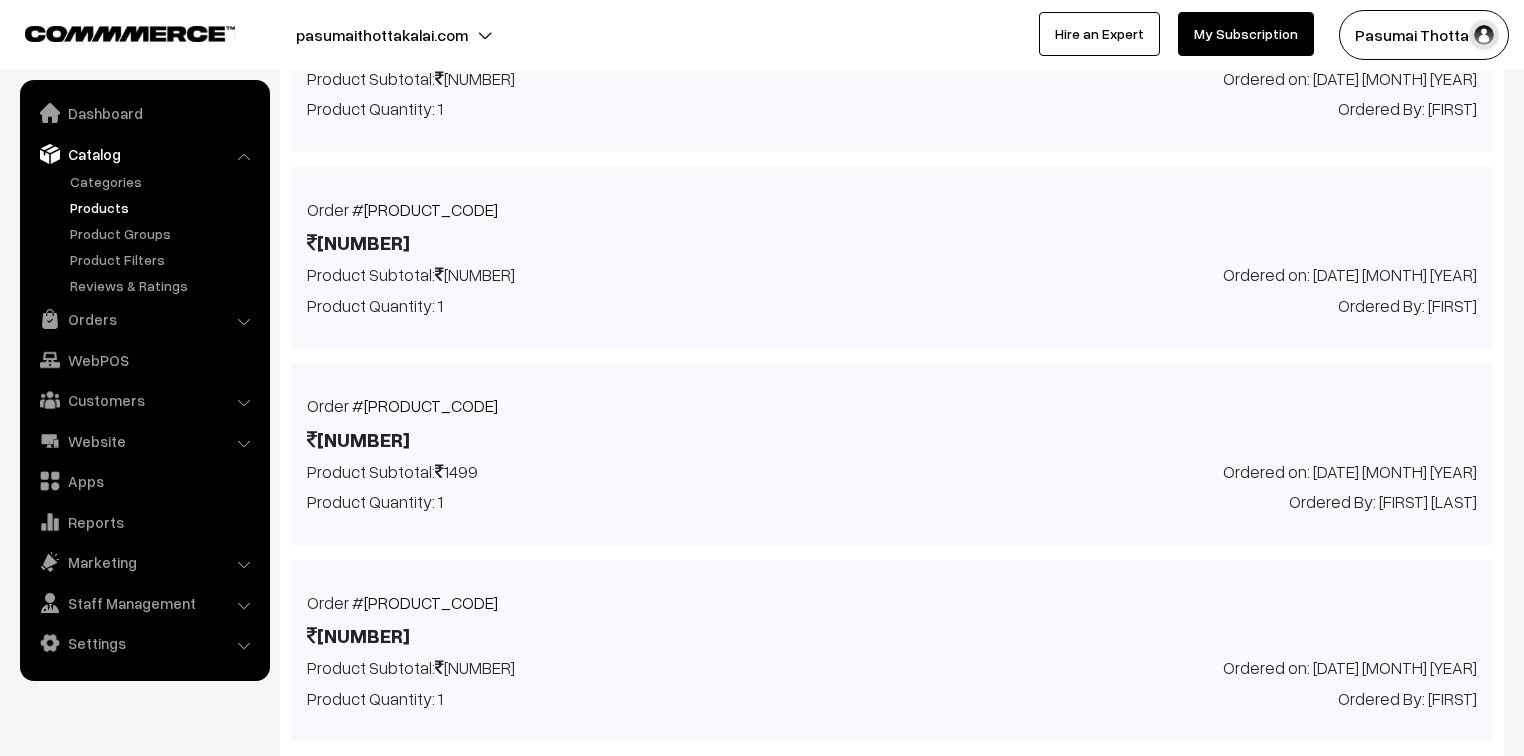 scroll, scrollTop: 2116, scrollLeft: 0, axis: vertical 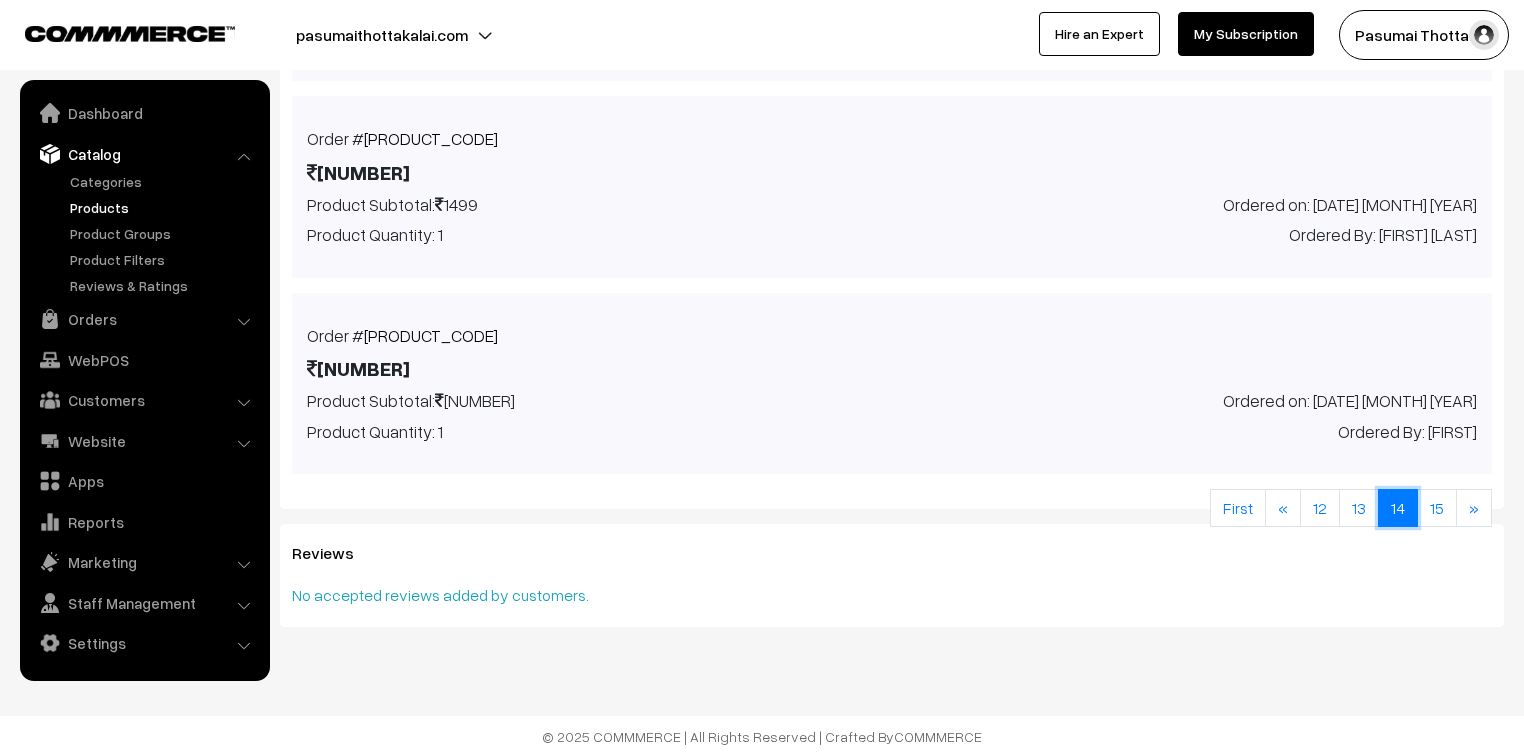 click on "14" at bounding box center (1398, 508) 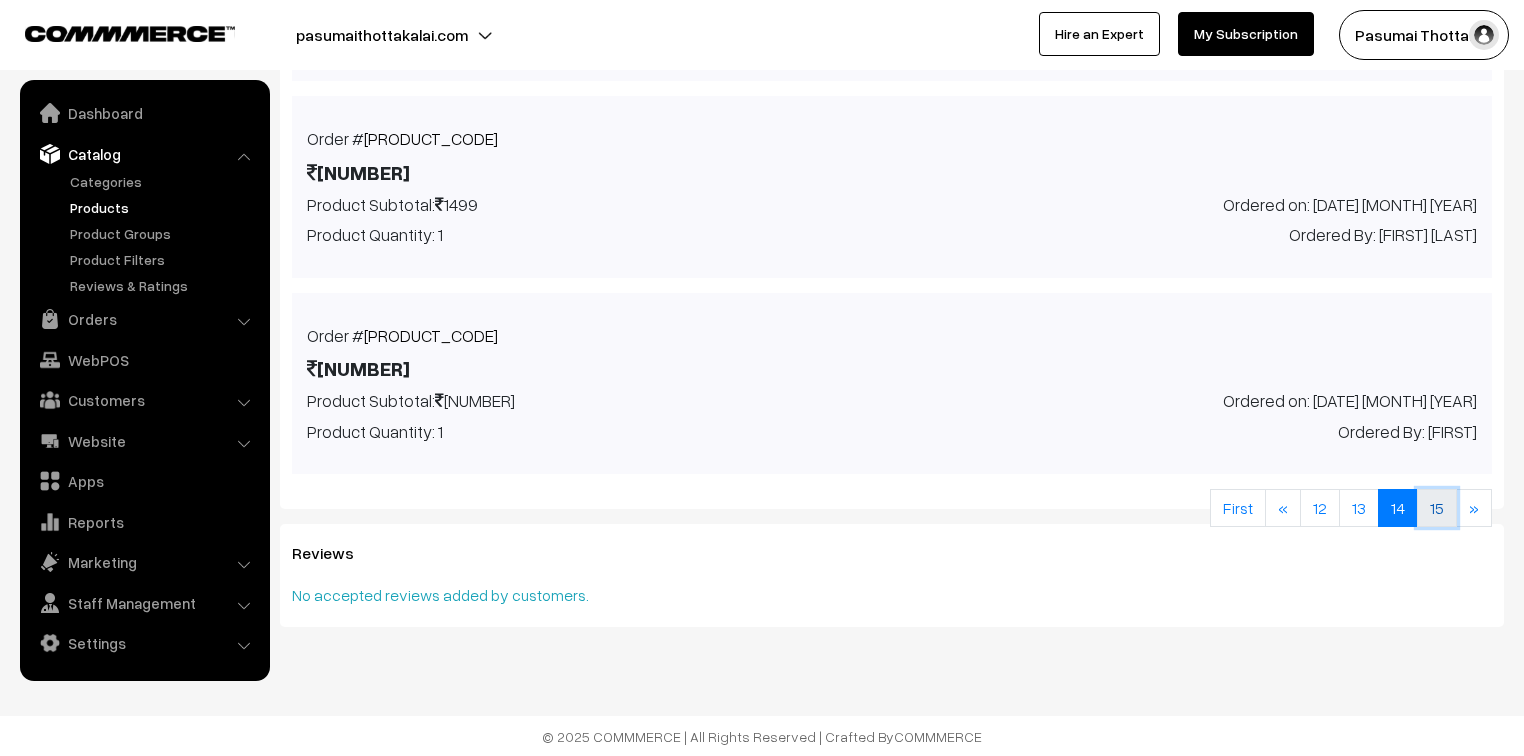 click on "15" at bounding box center (1437, 508) 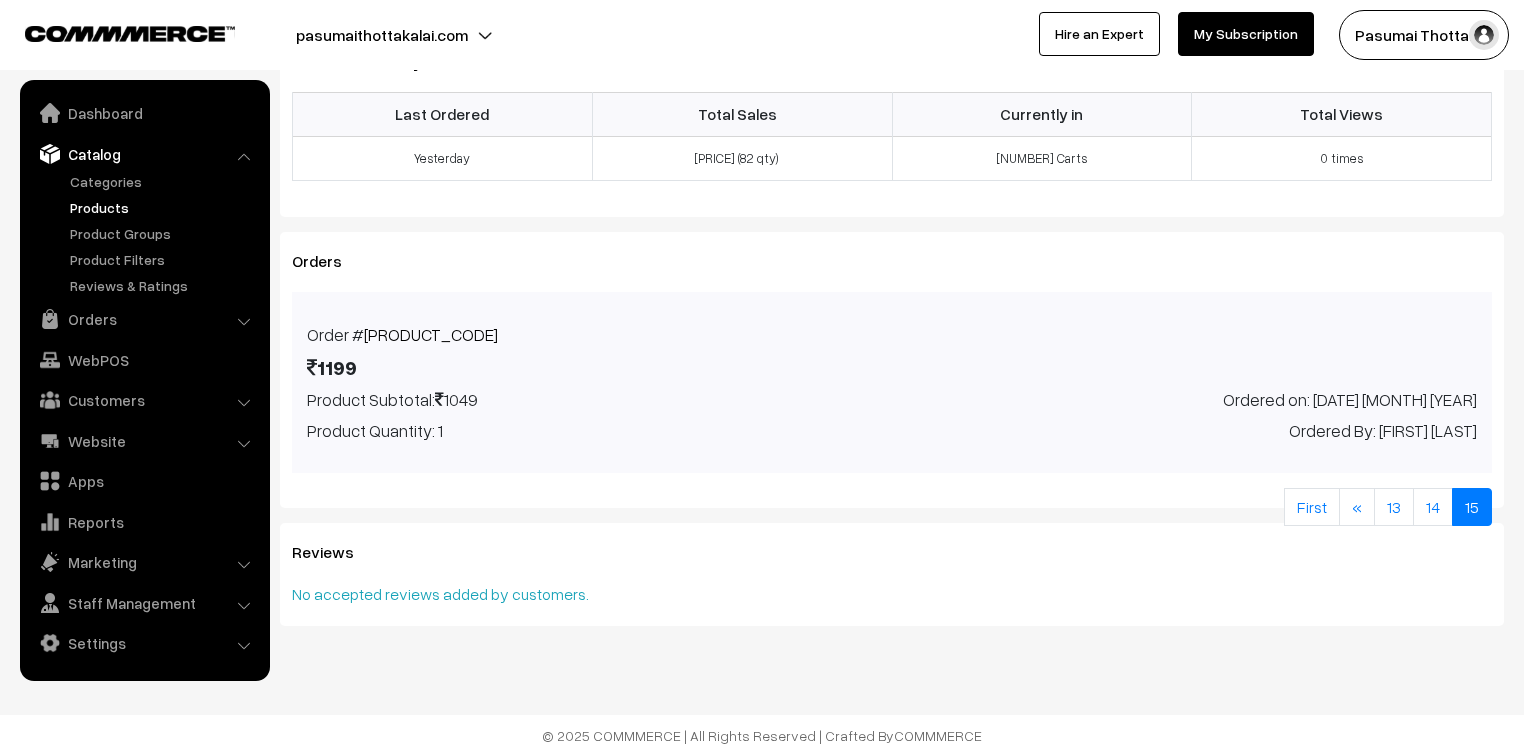 scroll, scrollTop: 1331, scrollLeft: 0, axis: vertical 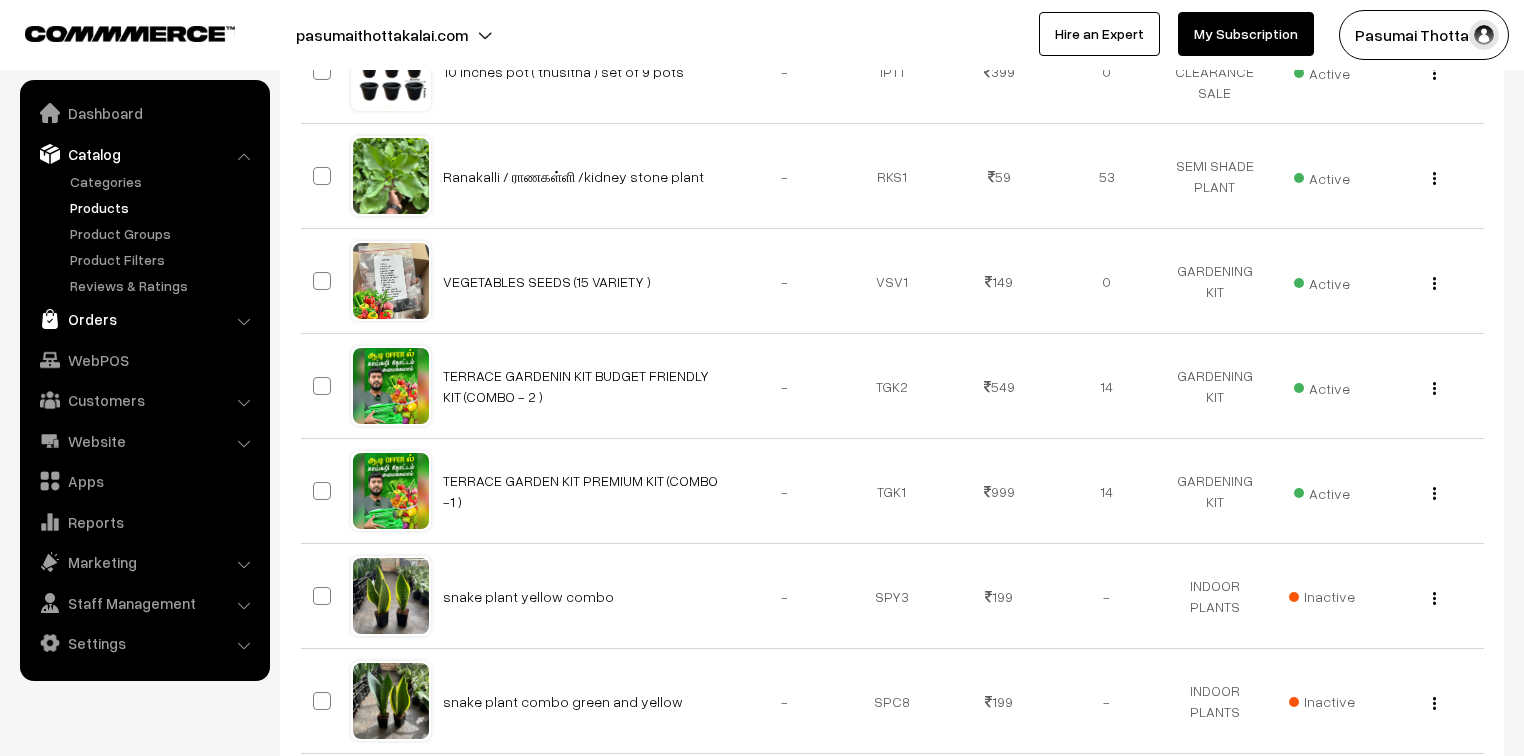 click on "Orders" at bounding box center (144, 319) 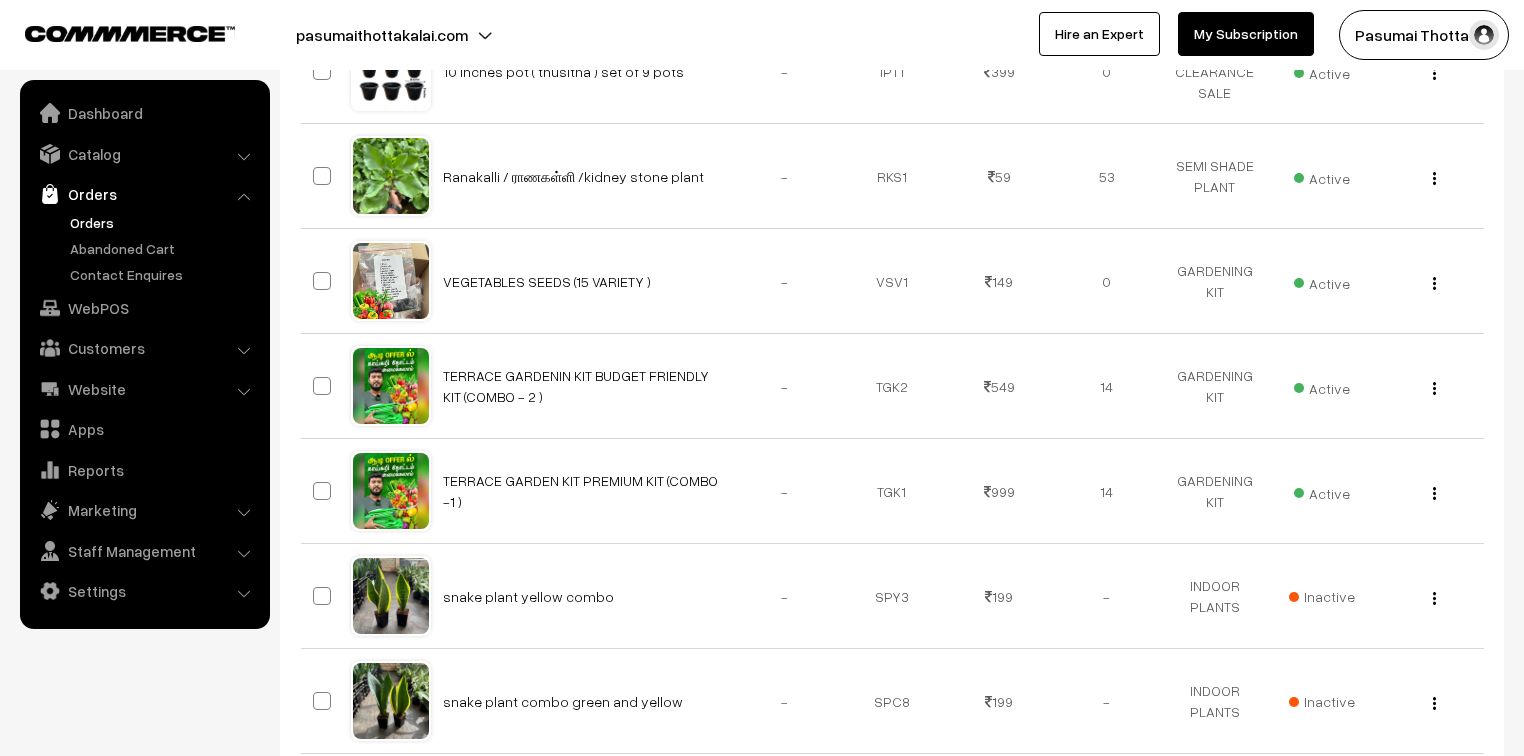click on "Orders" at bounding box center (164, 222) 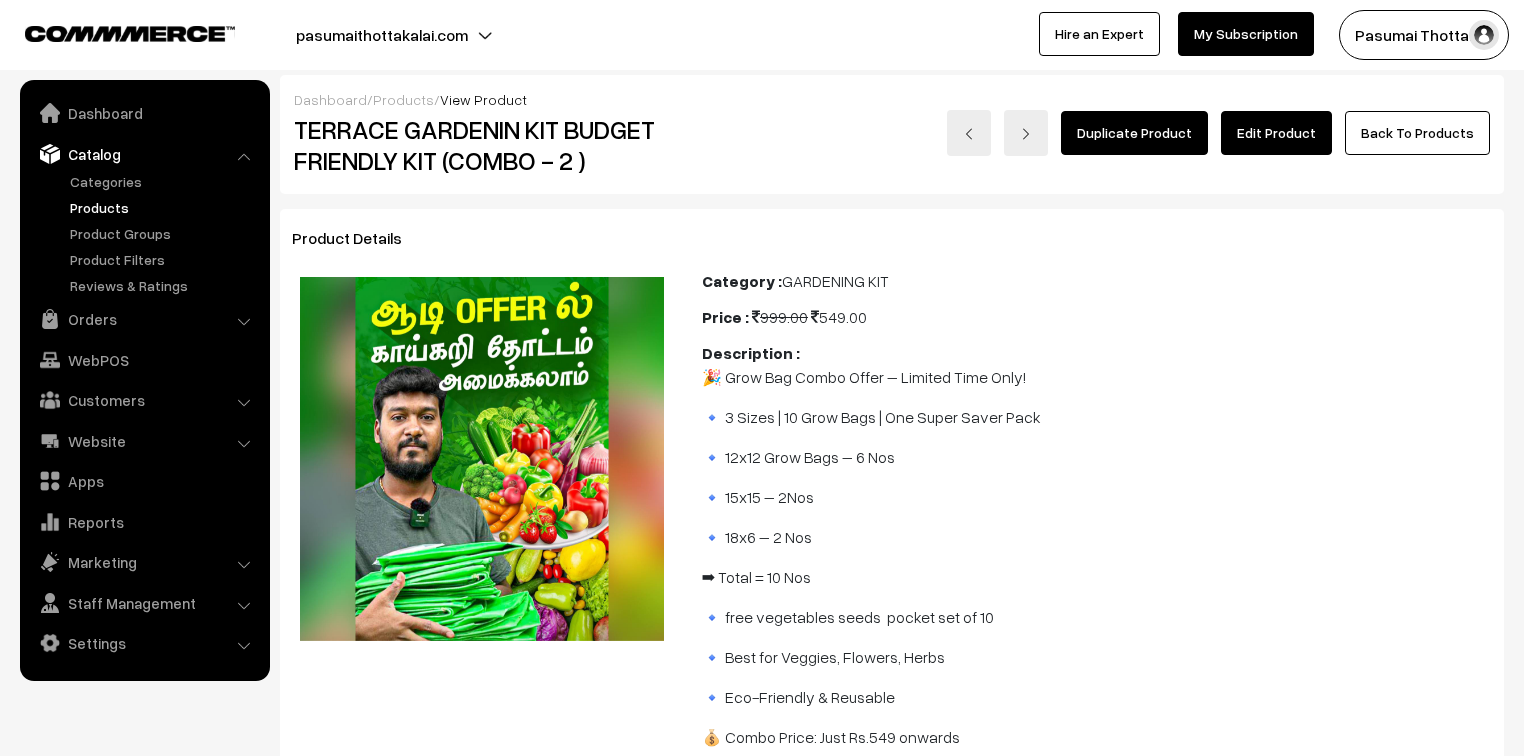 scroll, scrollTop: 160, scrollLeft: 0, axis: vertical 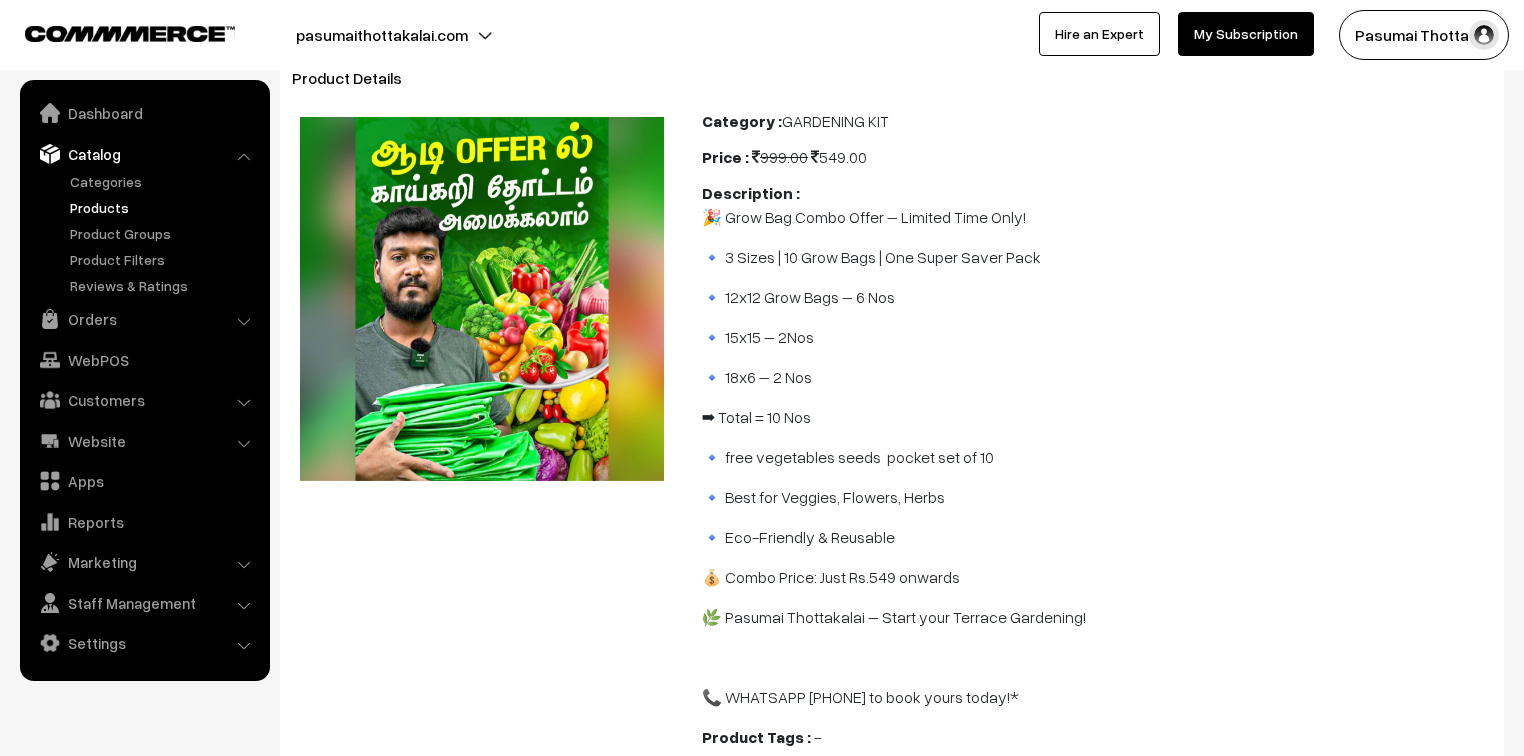 click on "🎉 Grow Bag Combo Offer – Limited Time Only! 🔹 3 Sizes | 10 Grow Bags | One Super Saver Pack 🔹 12x12 Grow Bags – 6 Nos 🔹 15x15 – 2Nos 🔹 18x6 – 2 Nos ➡ Total = 10 Nos 🔹 free vegetables seeds pocket set of 10 🔹 Best for Veggies, Flowers, Herbs 🔹 Eco-Friendly & Reusable 💰 Combo Price: Just Rs.549 onwards 🌿 Pasumai Thottakalai – Start your Terrace Gardening! 📞 WHATSAPP [PHONE] to book yours today!*" at bounding box center [1097, 457] 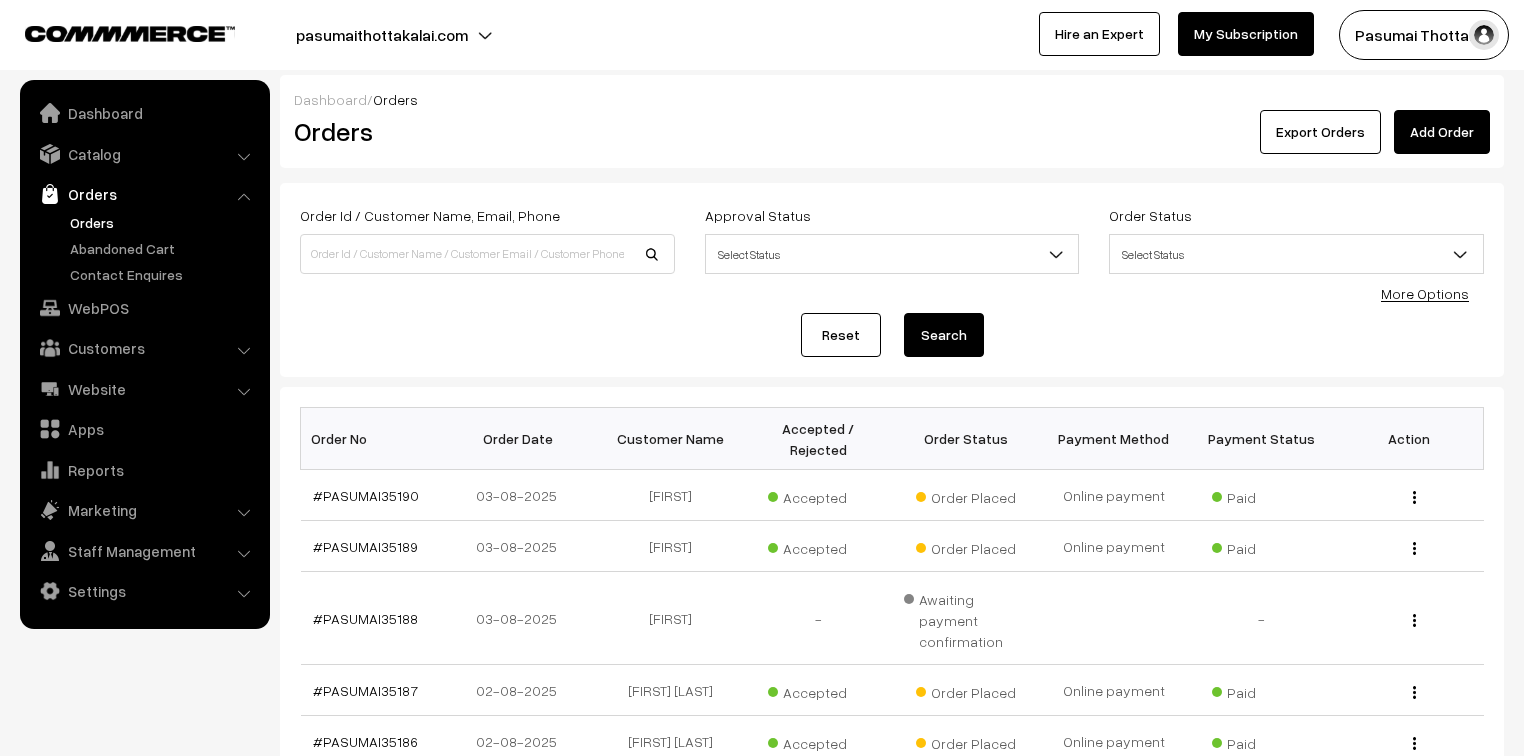 scroll, scrollTop: 0, scrollLeft: 0, axis: both 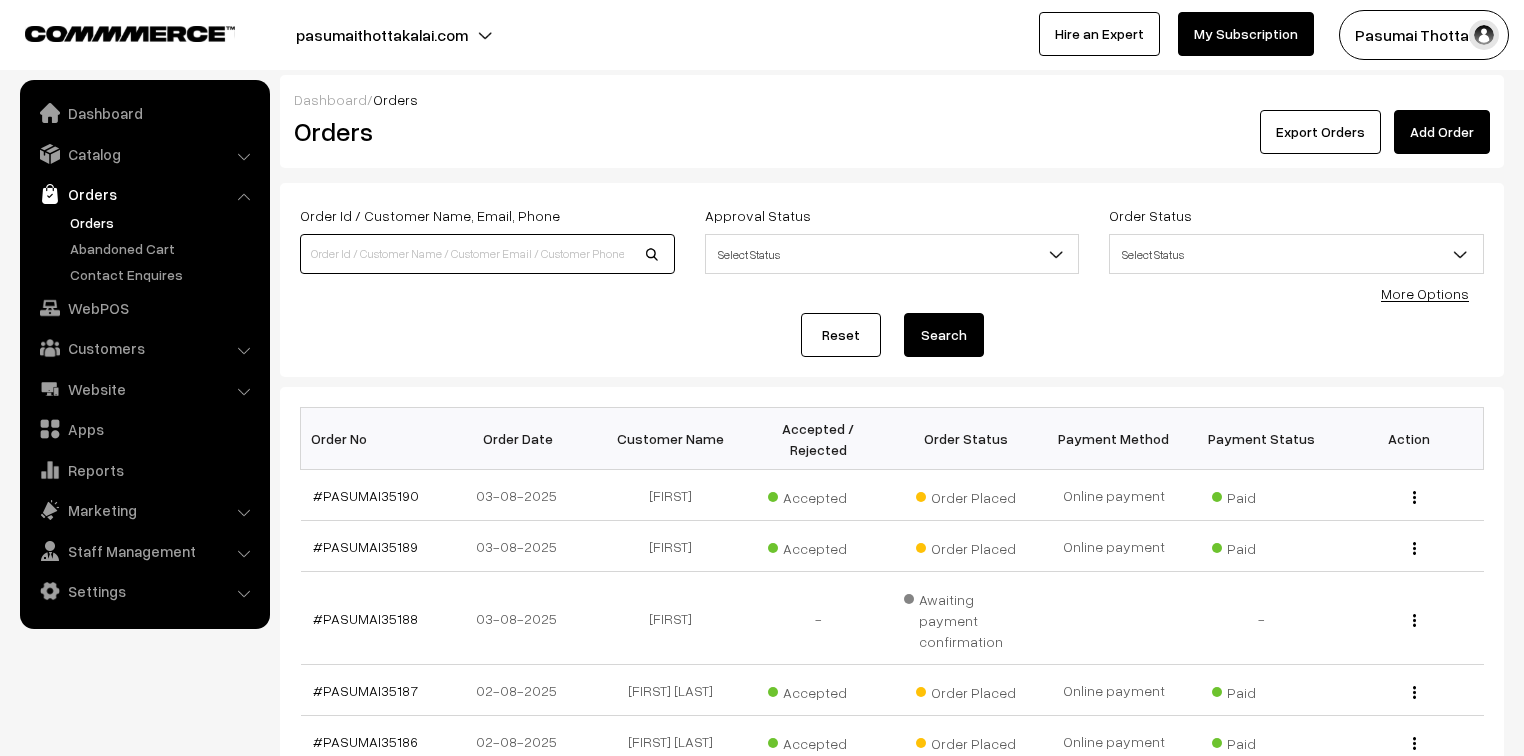 click at bounding box center (487, 254) 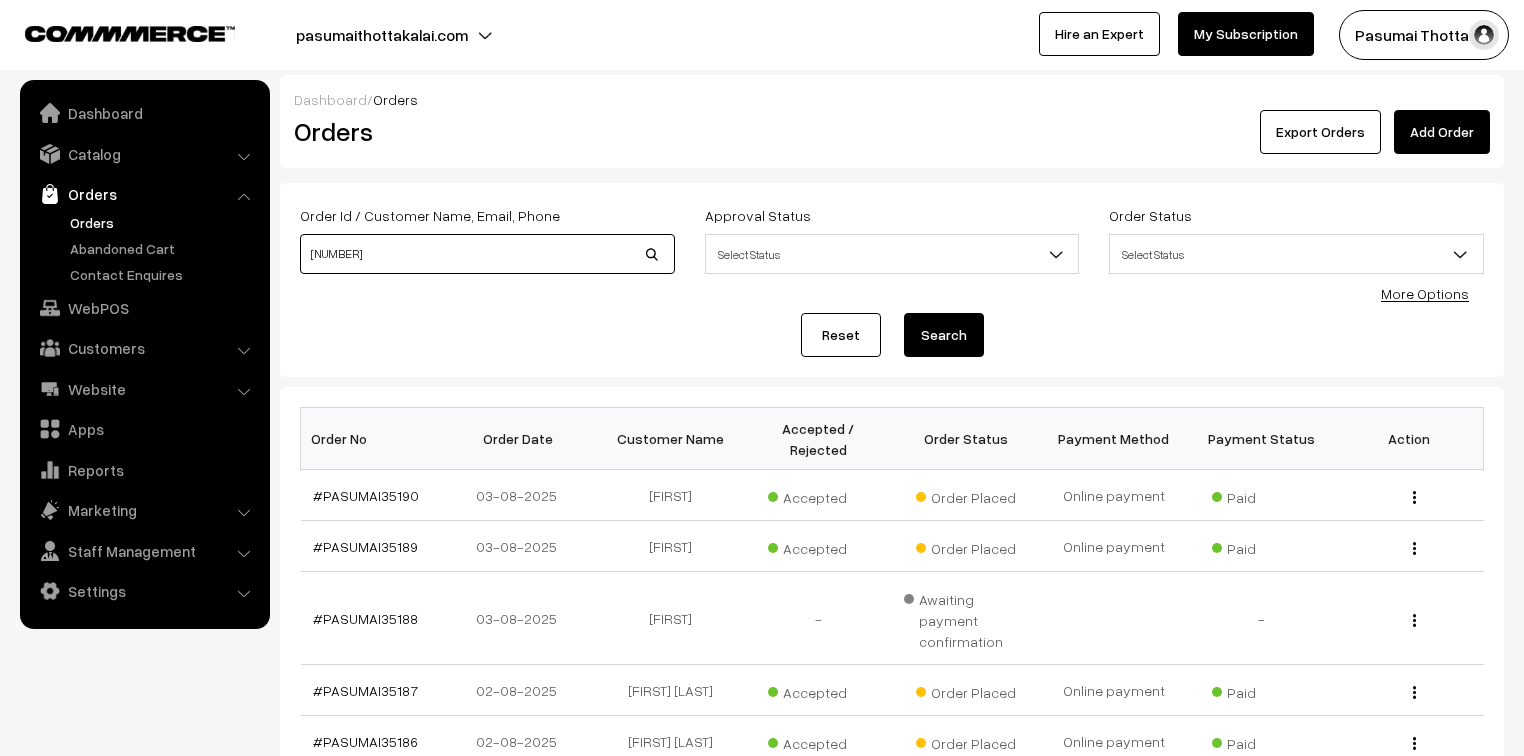 type on "[NUMBER]" 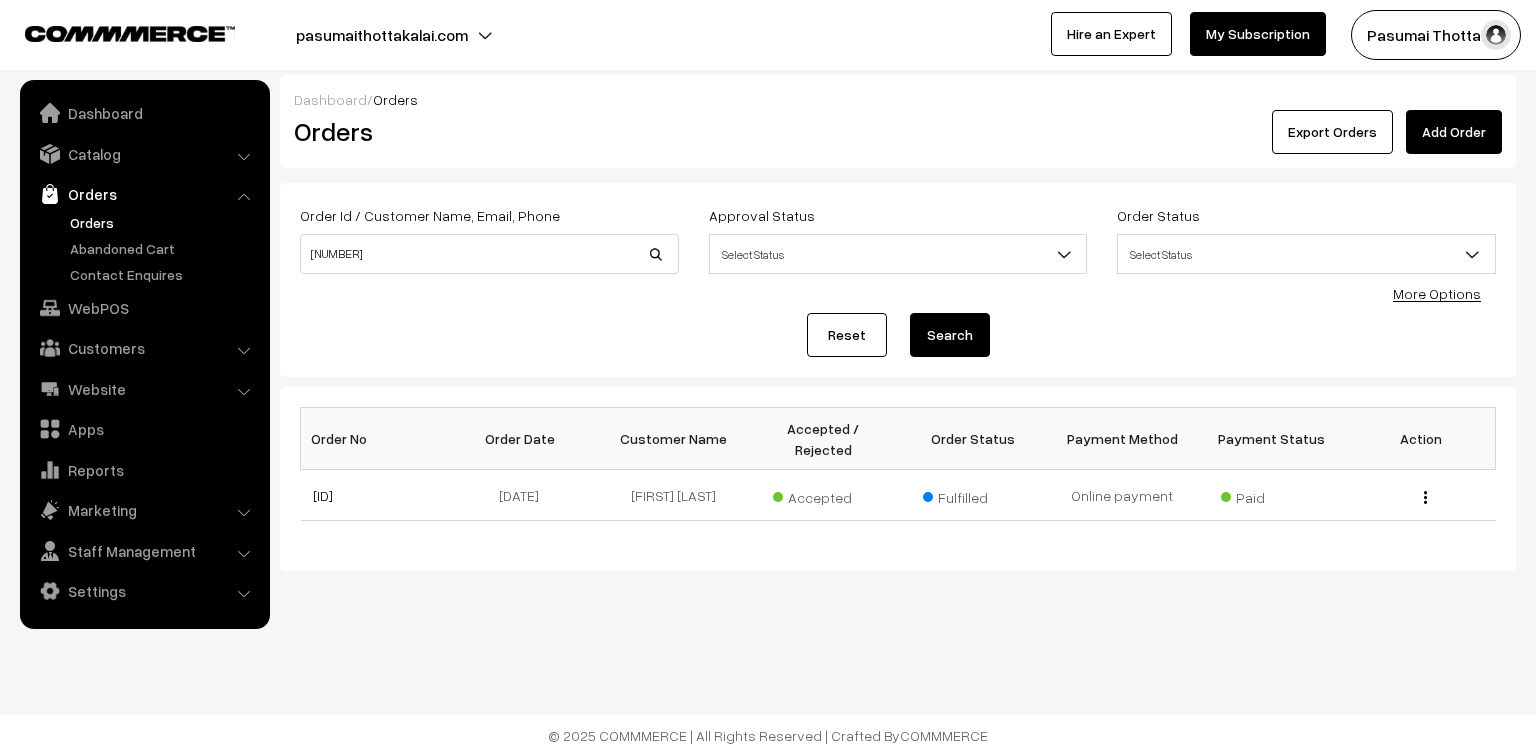 scroll, scrollTop: 0, scrollLeft: 0, axis: both 